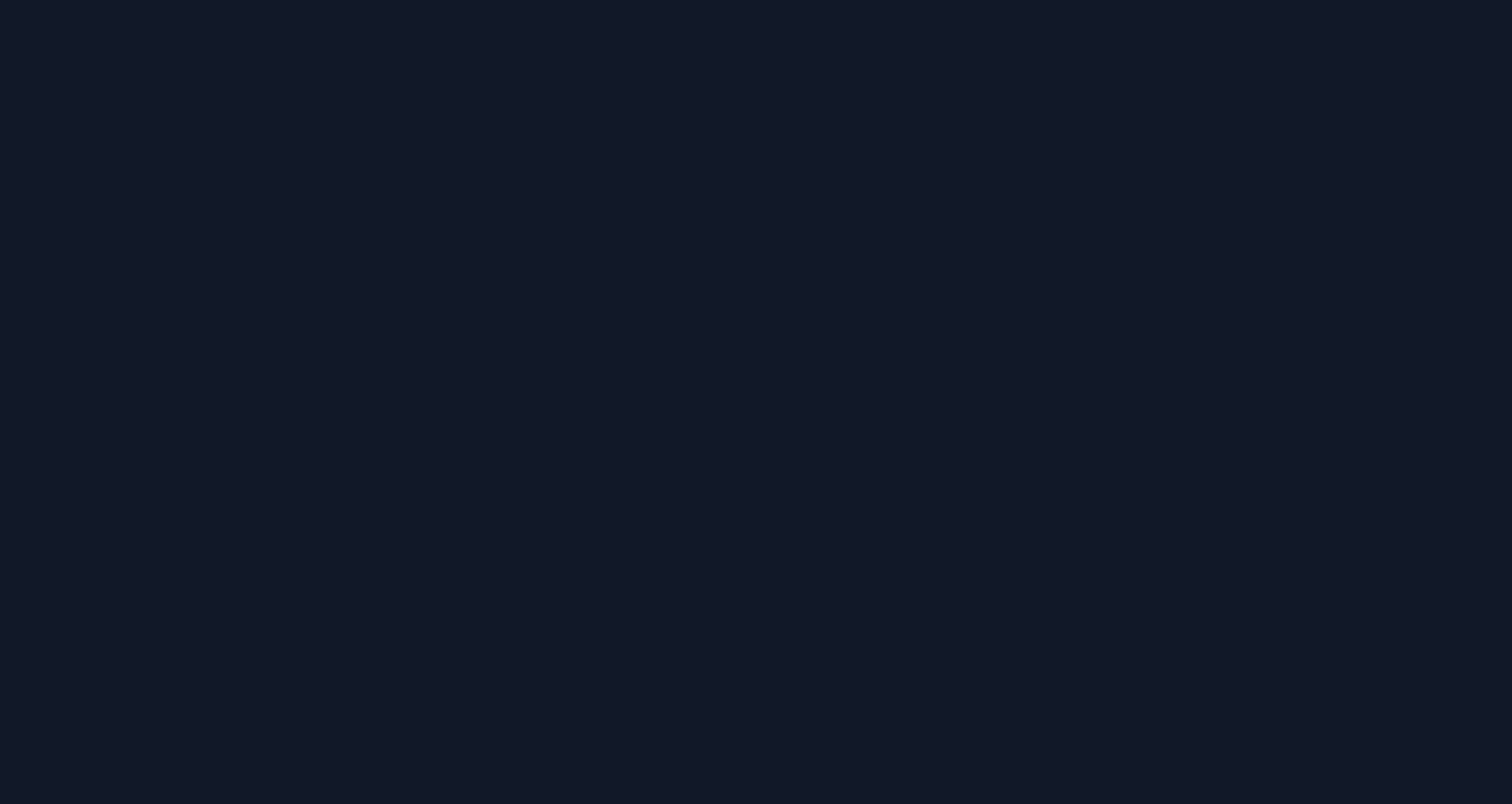 scroll, scrollTop: 0, scrollLeft: 0, axis: both 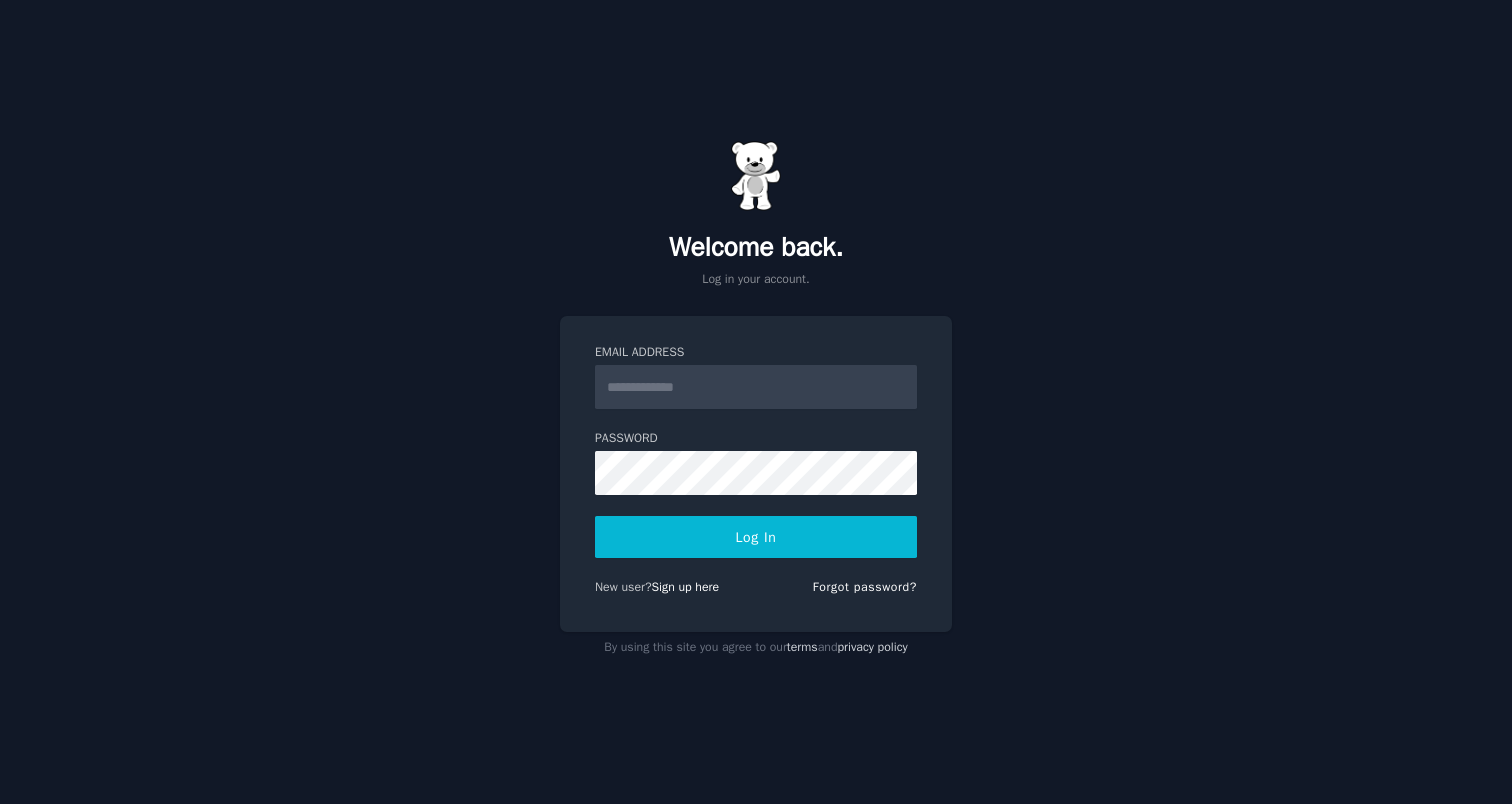 click on "Email Address" at bounding box center (756, 387) 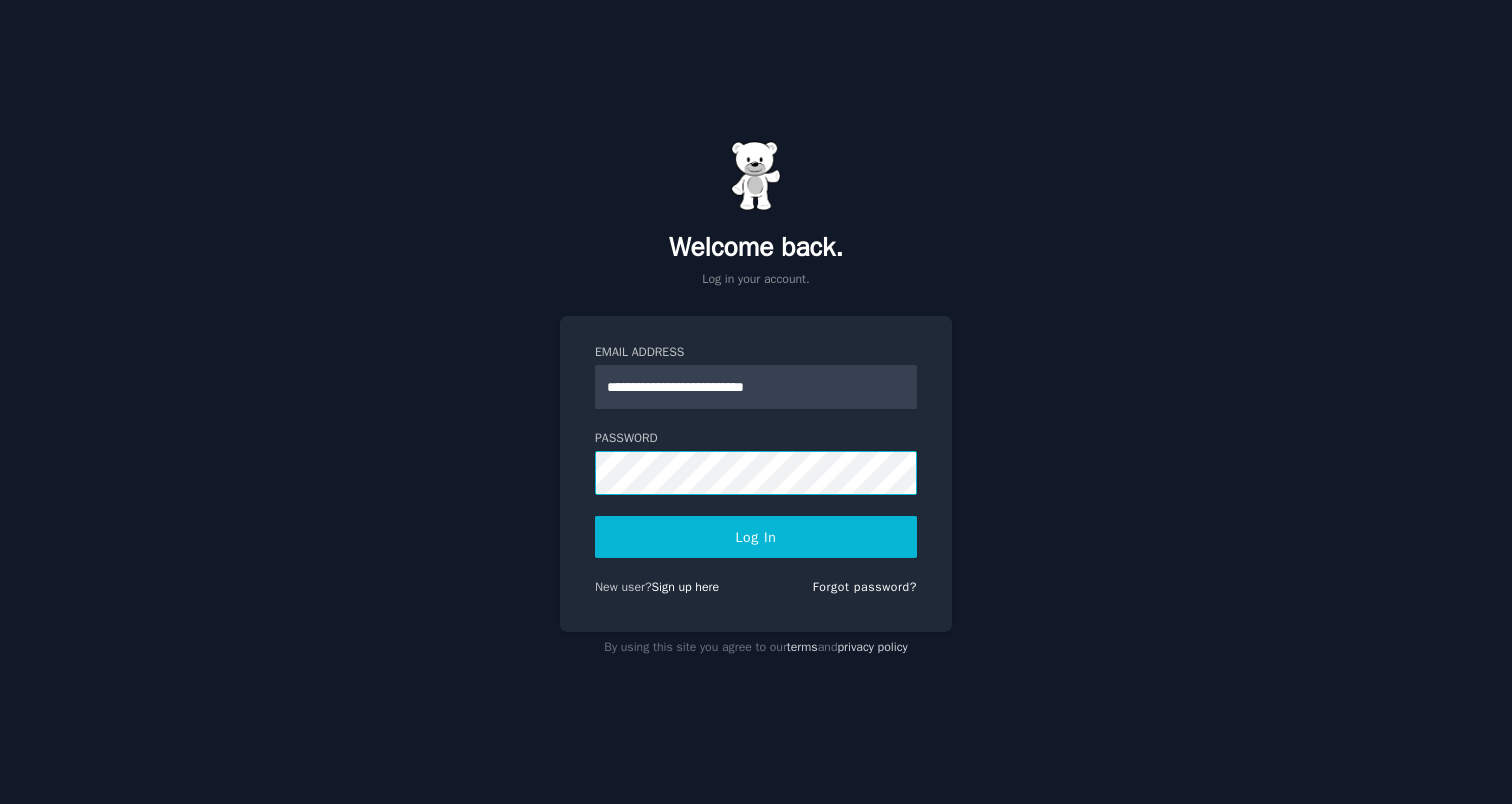 click on "Log In" at bounding box center (756, 537) 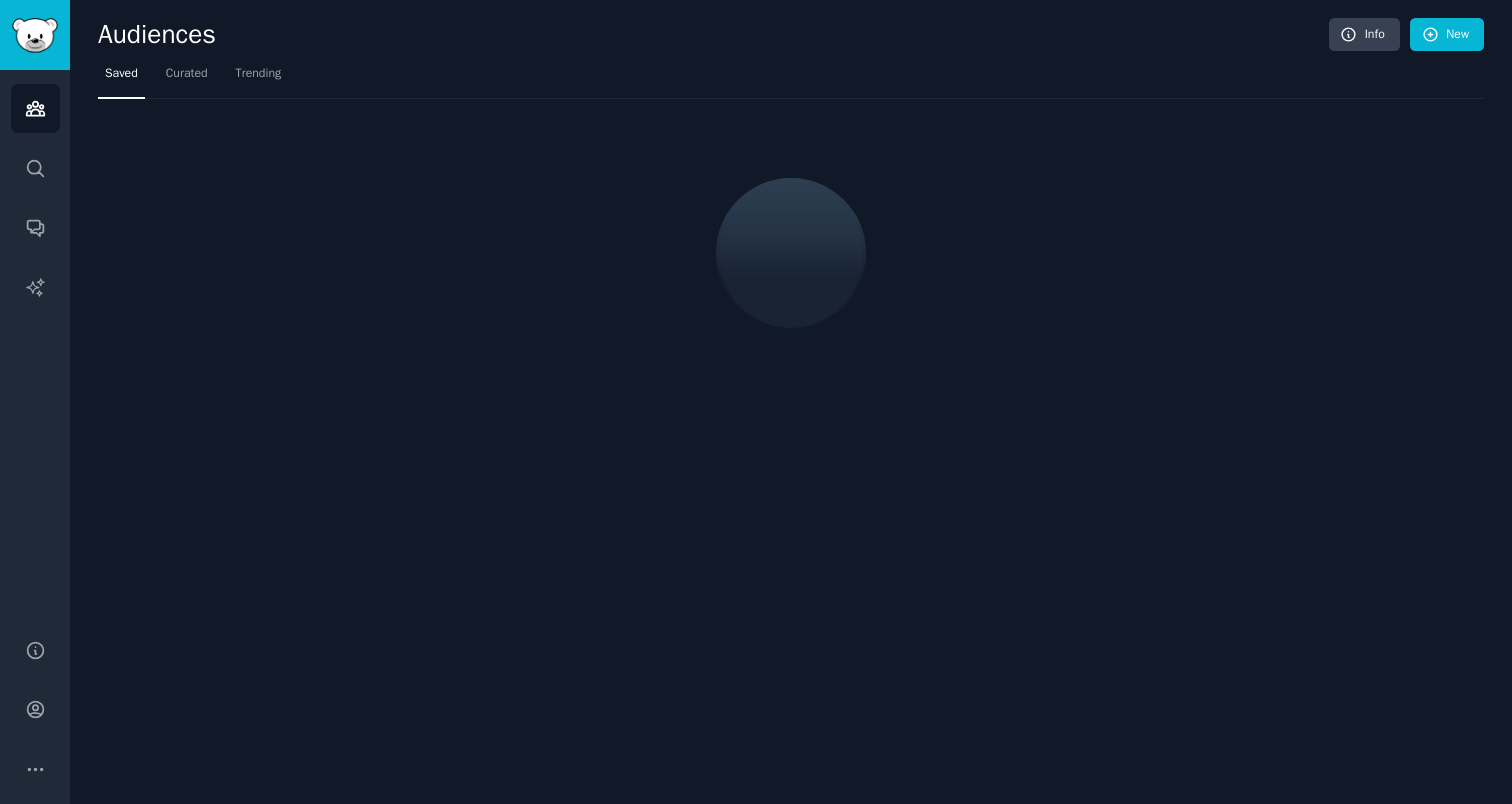 scroll, scrollTop: 0, scrollLeft: 0, axis: both 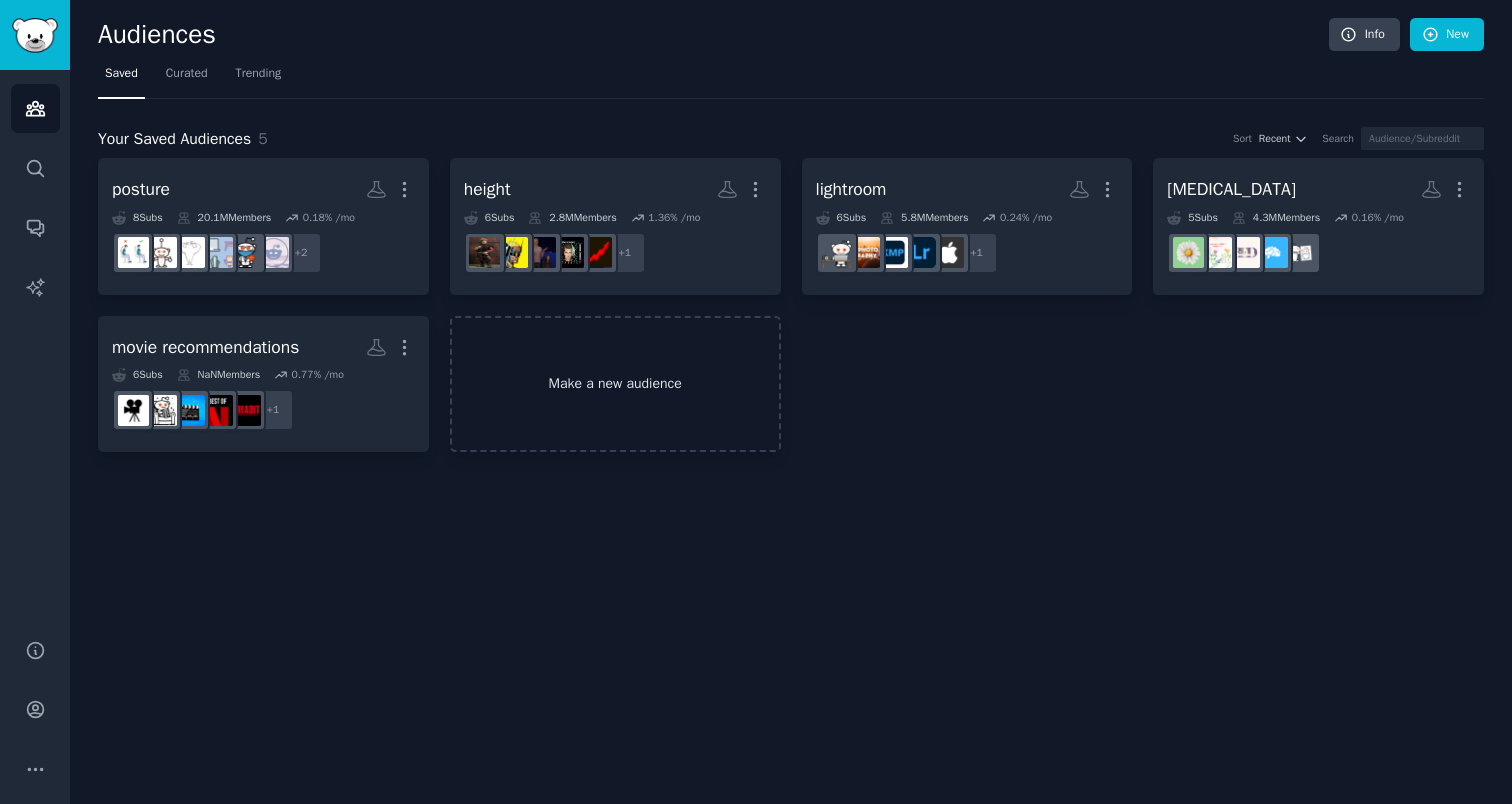 click on "Make a new audience" at bounding box center [615, 384] 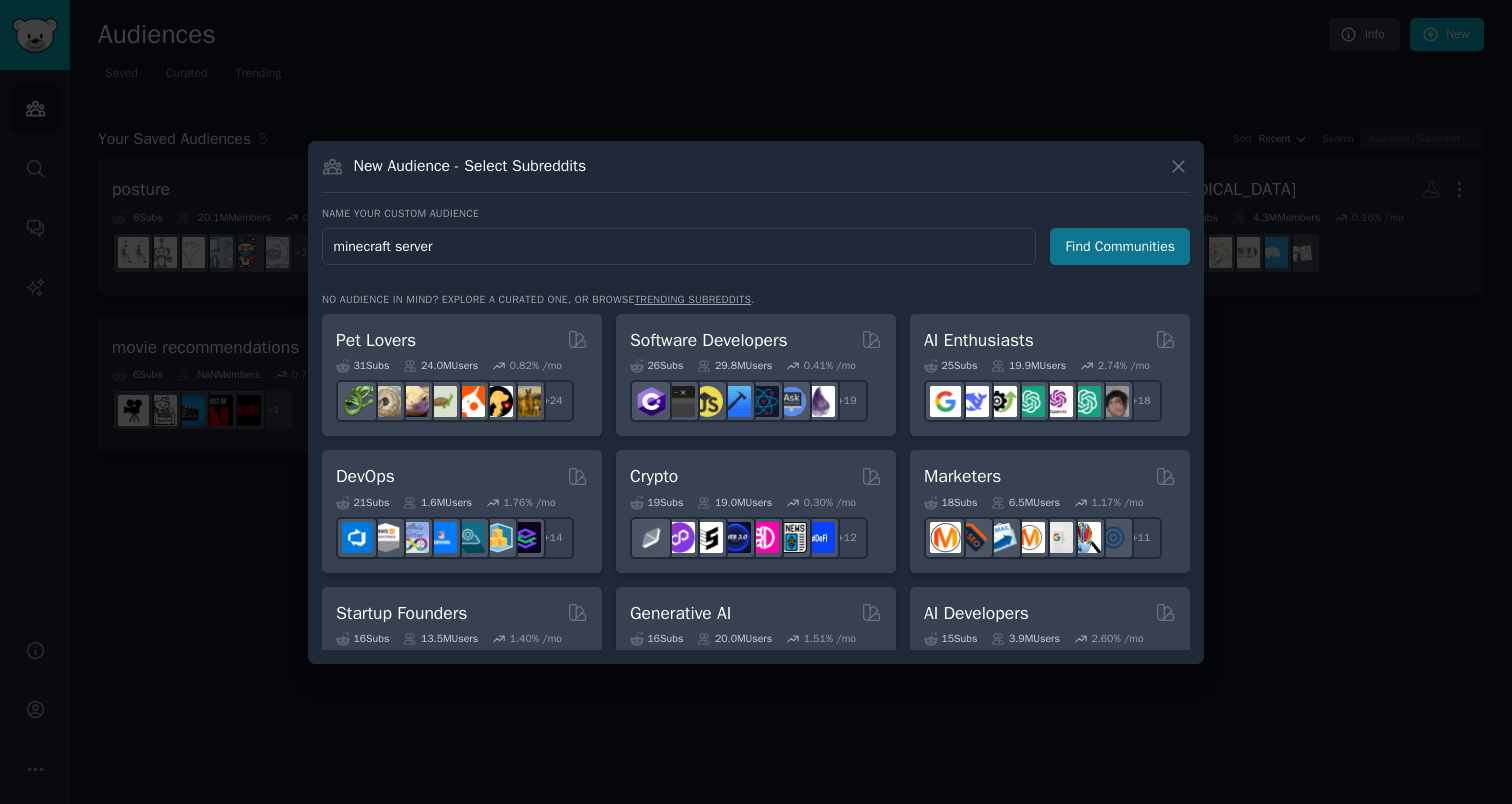 type on "minecraft server" 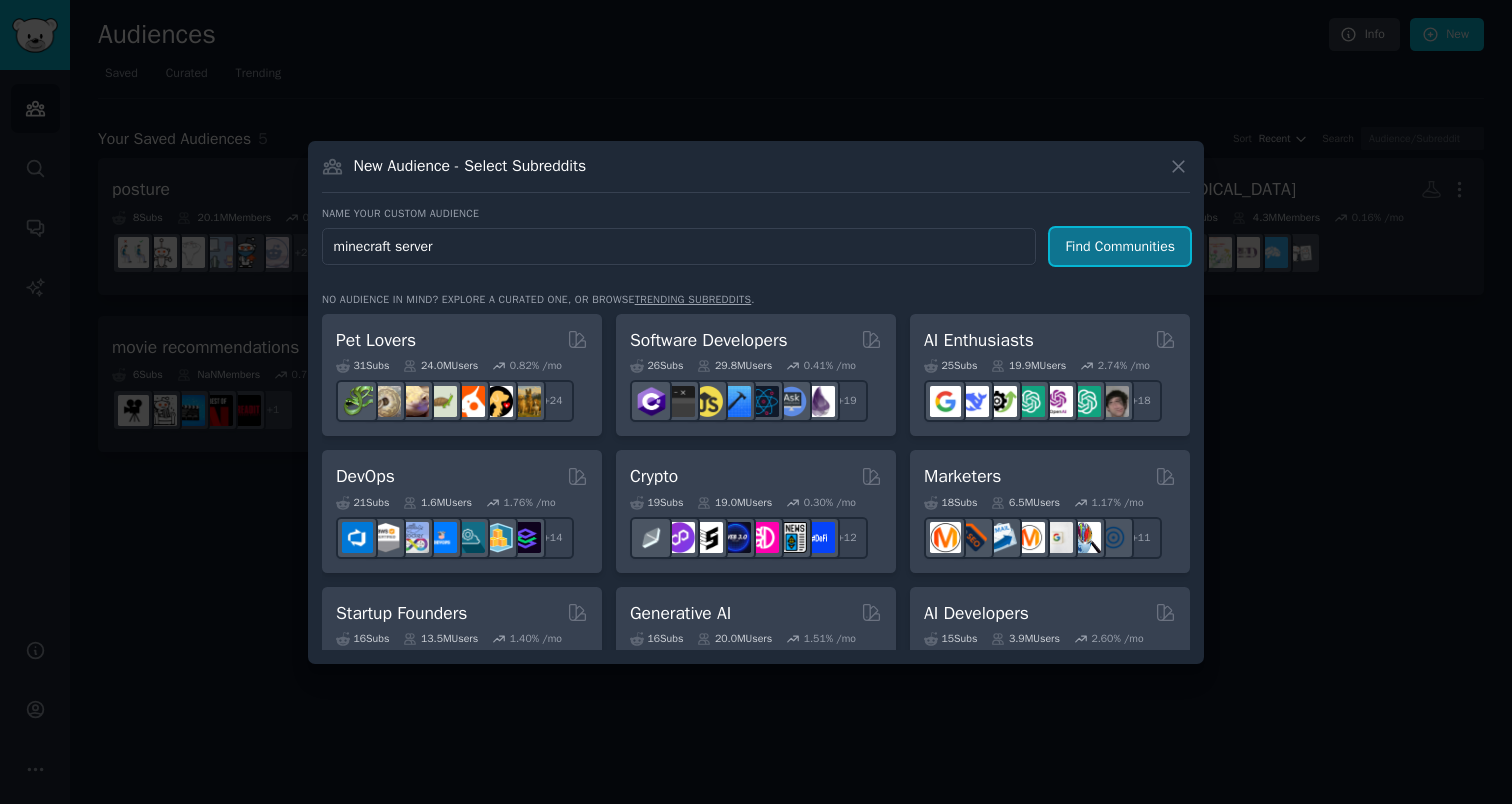 click on "Find Communities" at bounding box center [1120, 246] 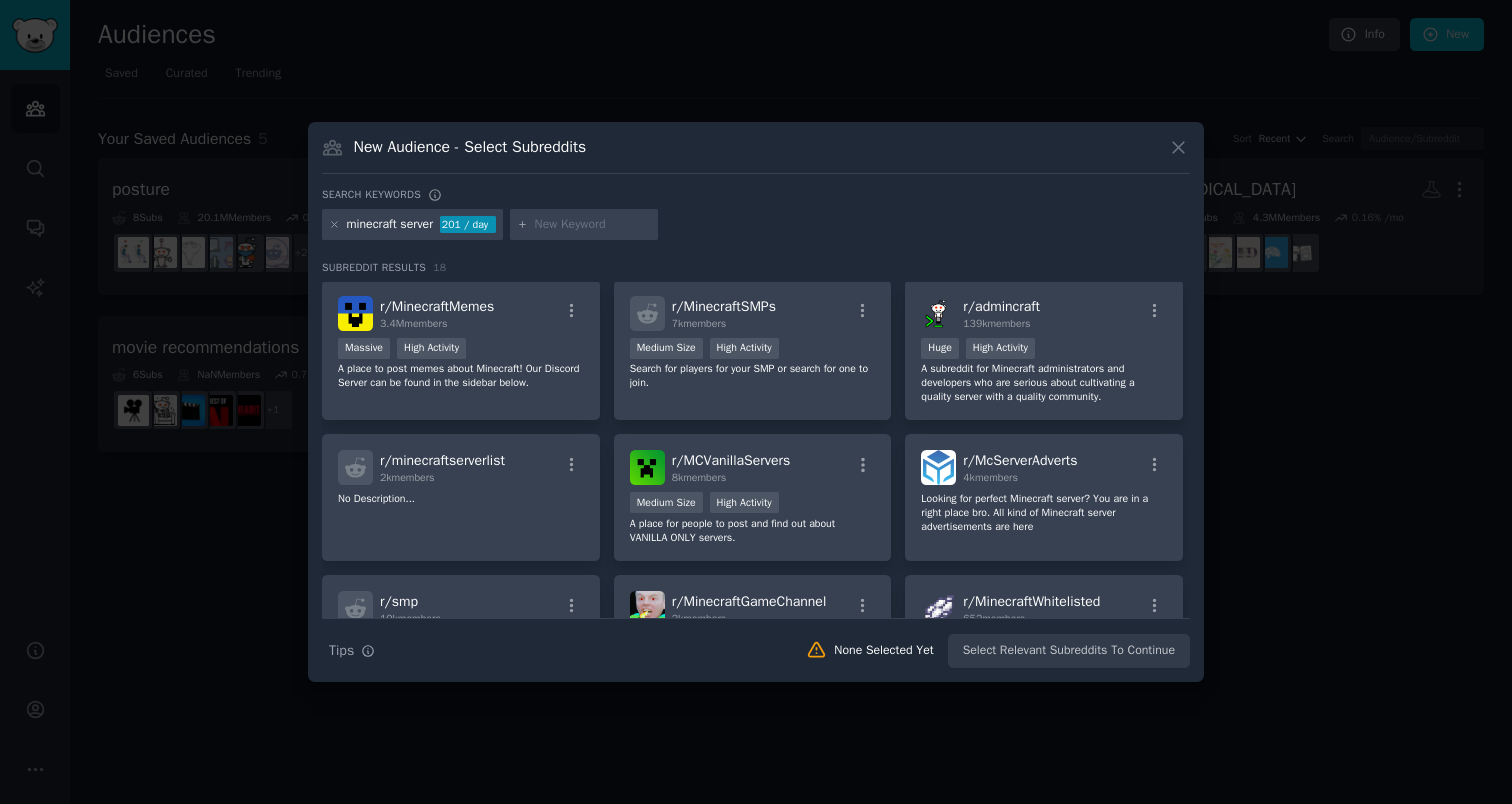 scroll, scrollTop: 439, scrollLeft: 0, axis: vertical 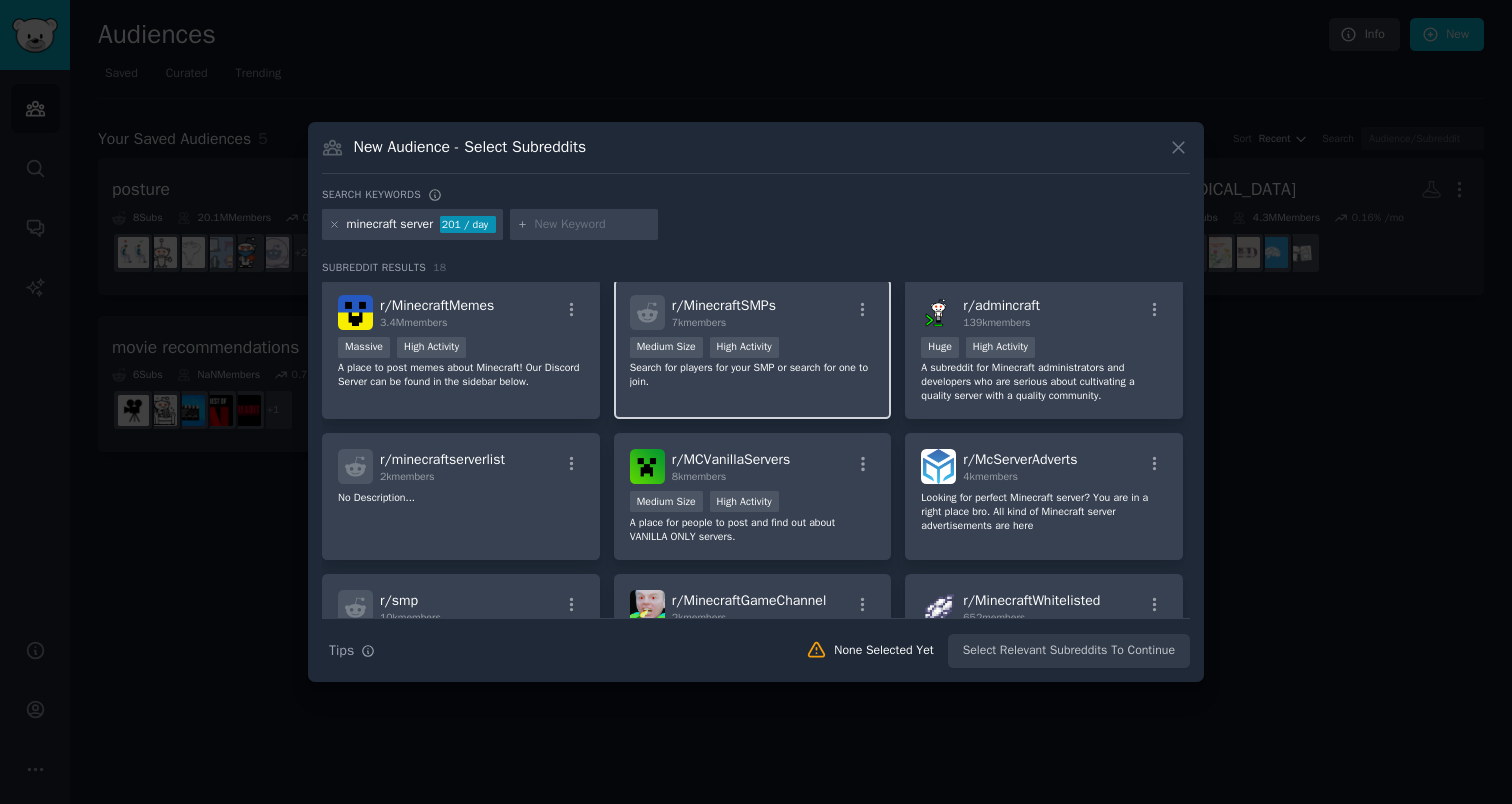 click on "Search for players for your SMP or search for one to join." at bounding box center (753, 375) 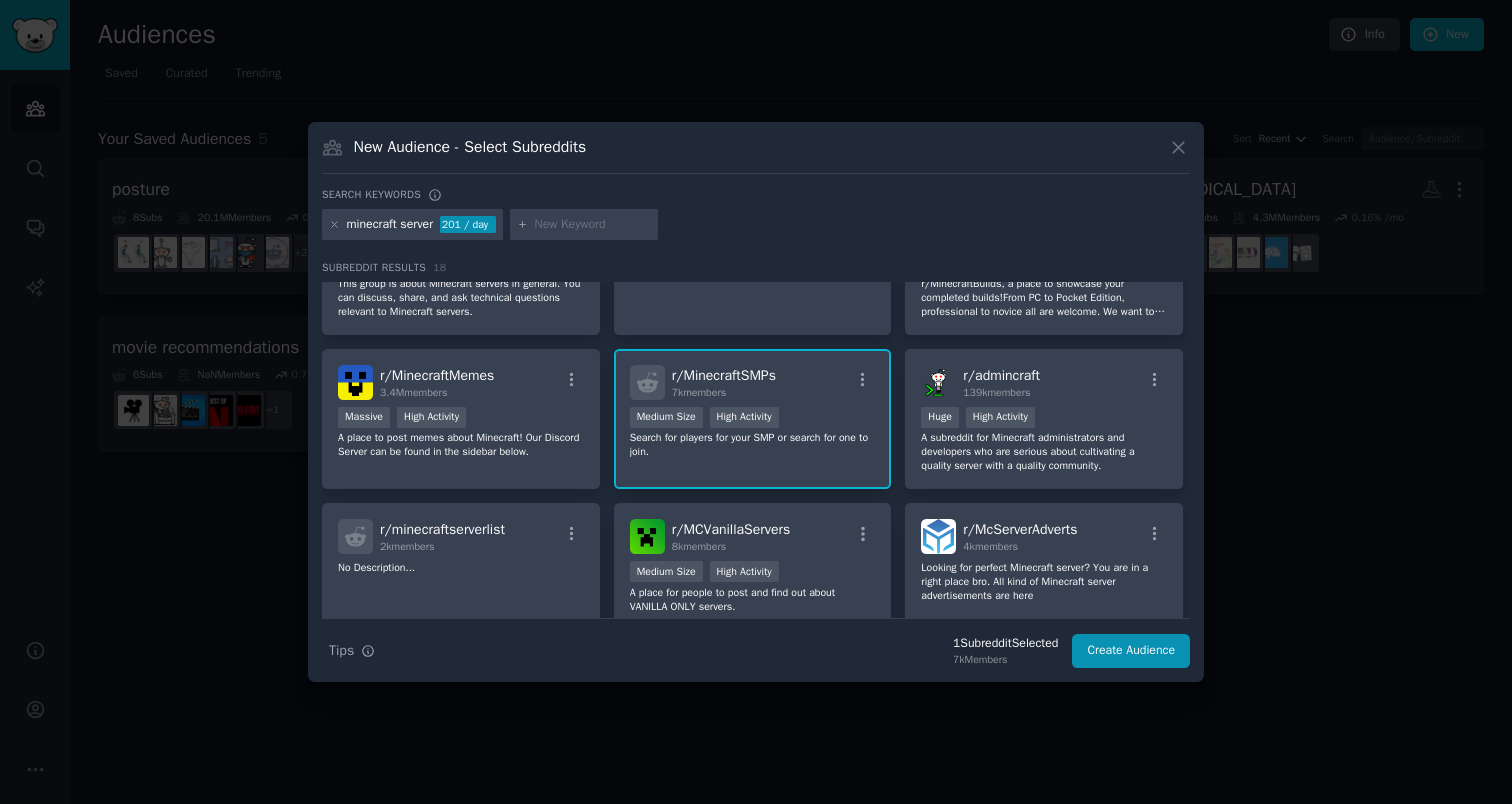 scroll, scrollTop: 0, scrollLeft: 0, axis: both 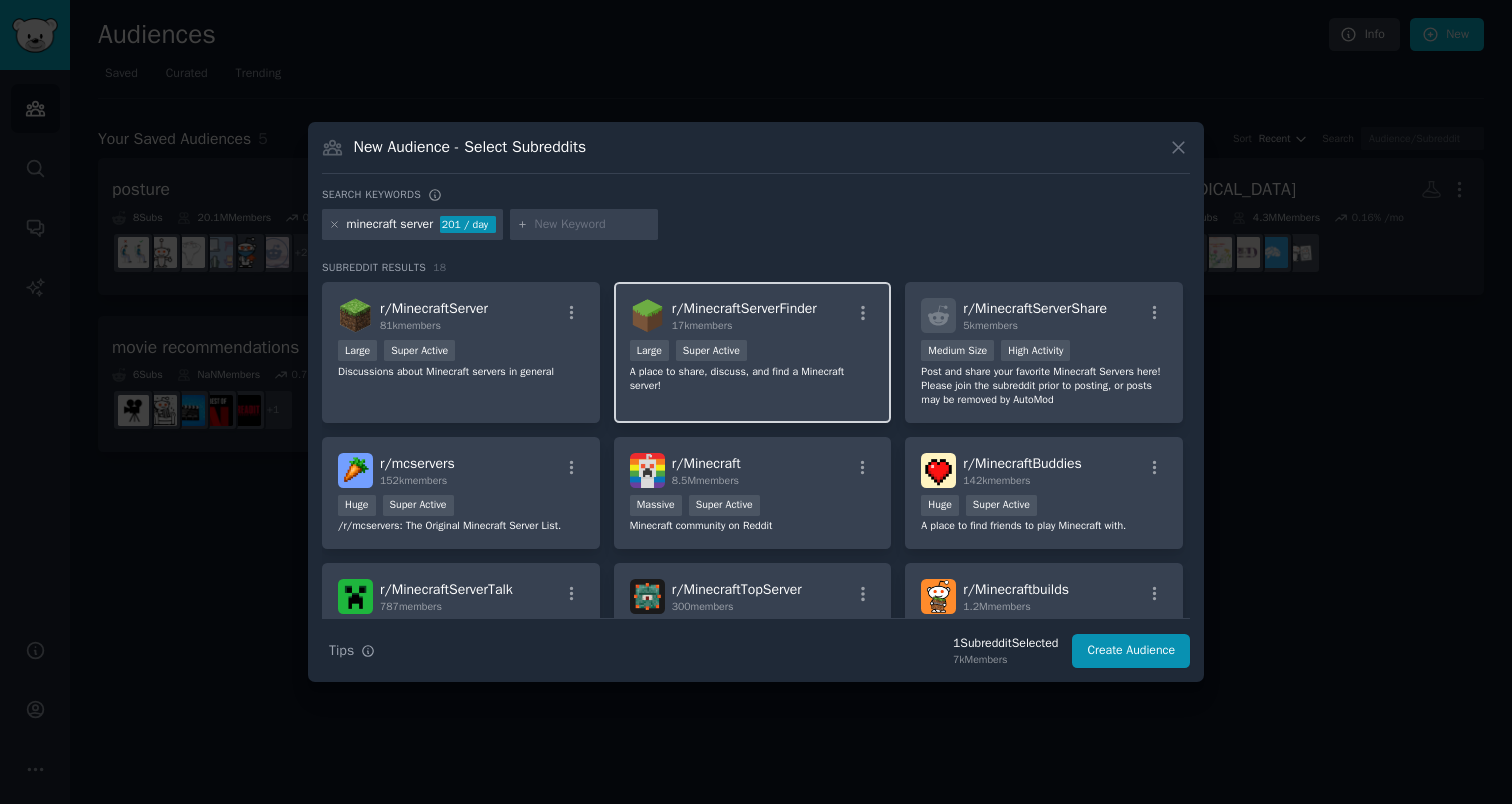 click on "A place to share, discuss, and find a Minecraft server!" at bounding box center [753, 379] 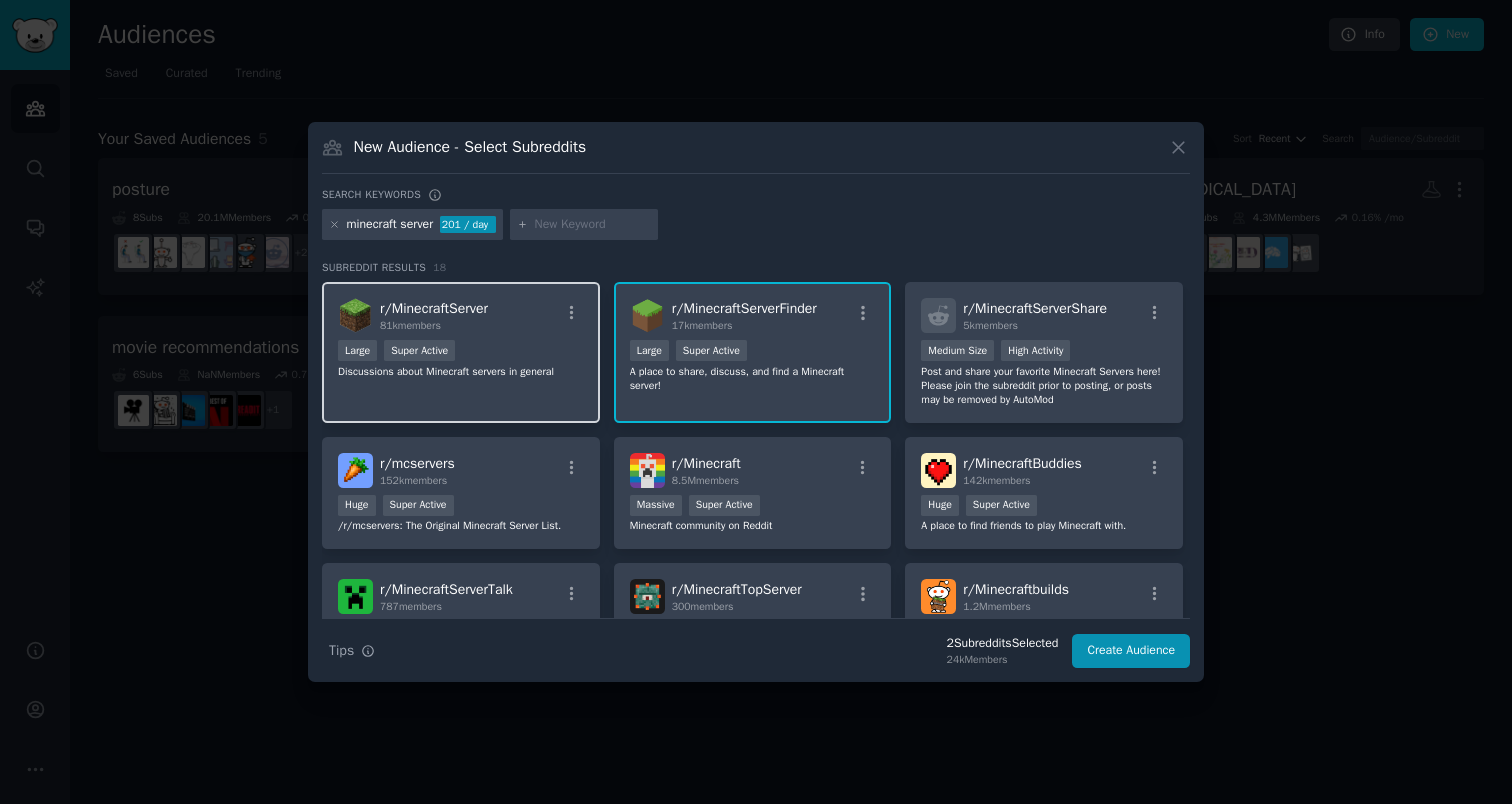 click on "81k  members" at bounding box center [434, 326] 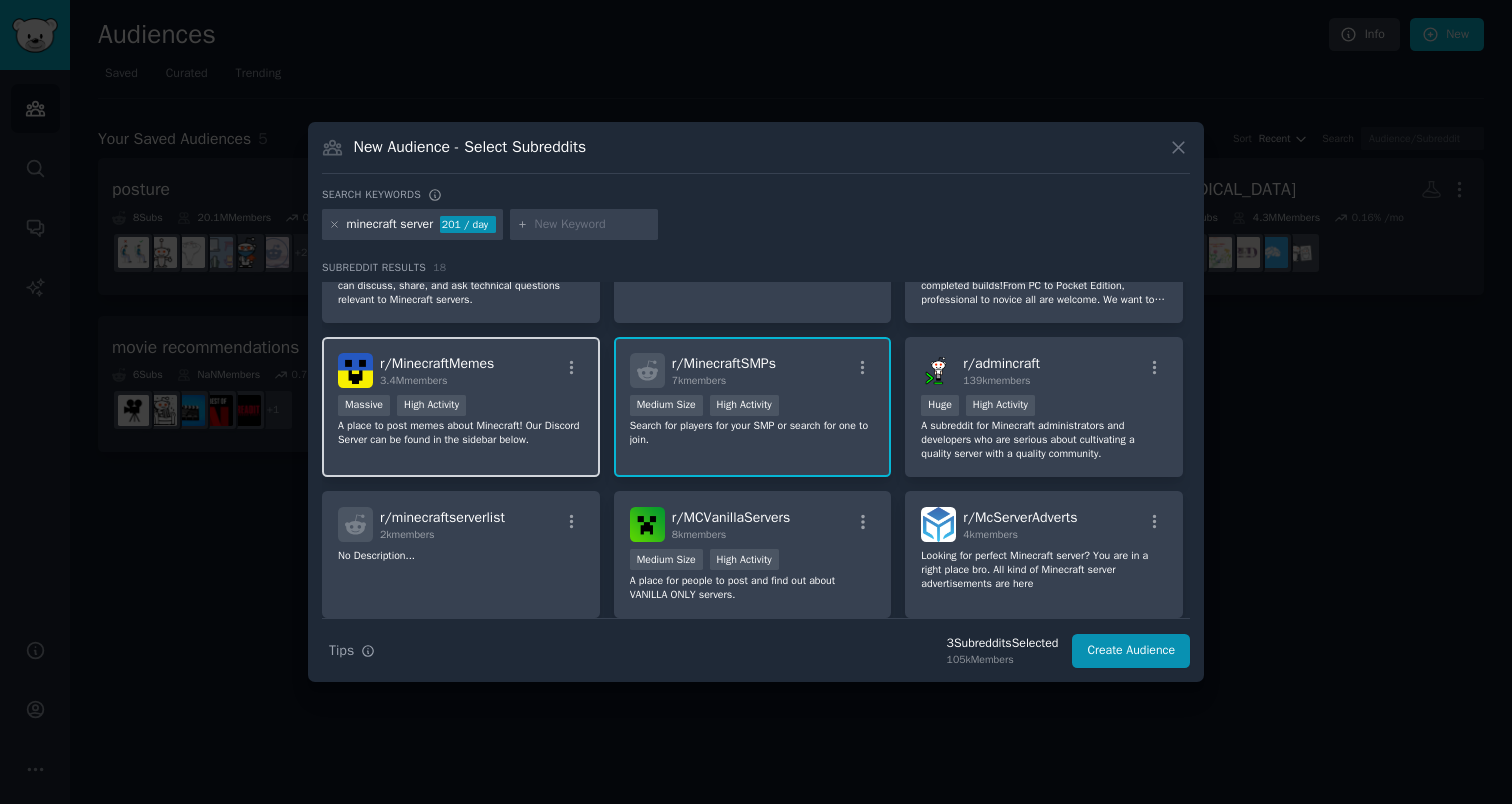 scroll, scrollTop: 386, scrollLeft: 0, axis: vertical 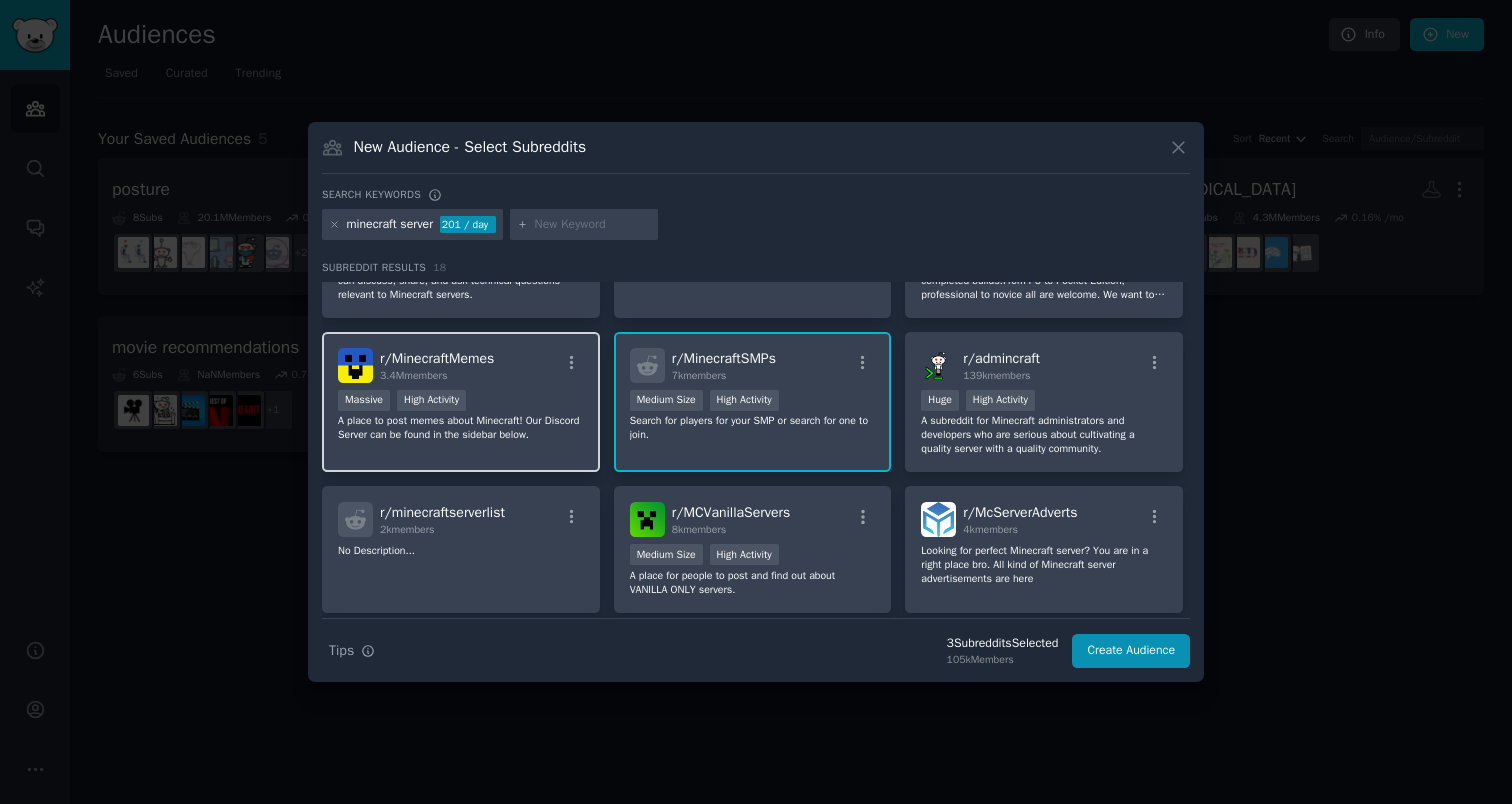 click on "A place to post memes about Minecraft!
Our Discord Server can be found in the sidebar below." at bounding box center (461, 428) 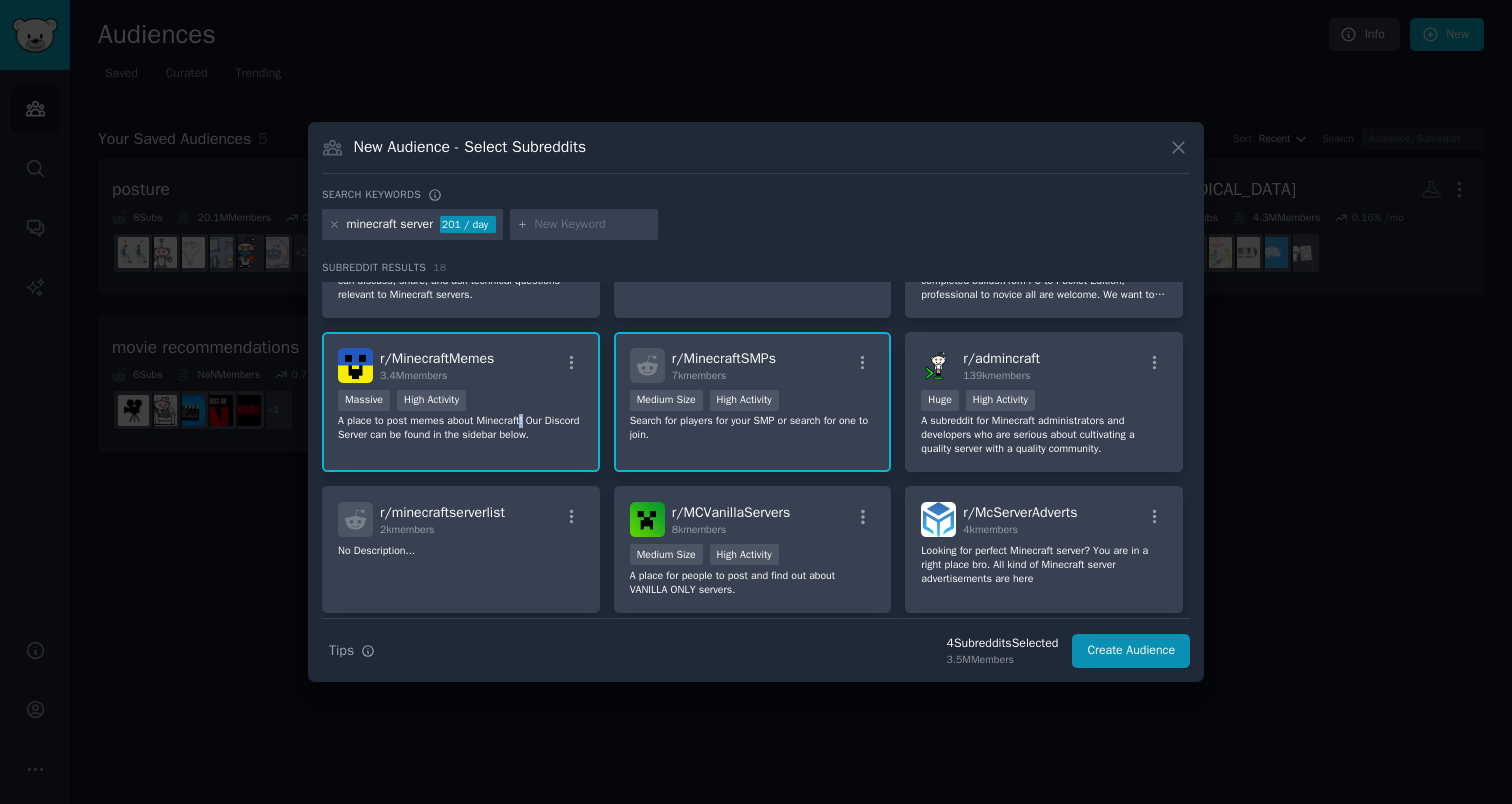 click on "A place to post memes about Minecraft!
Our Discord Server can be found in the sidebar below." at bounding box center (461, 428) 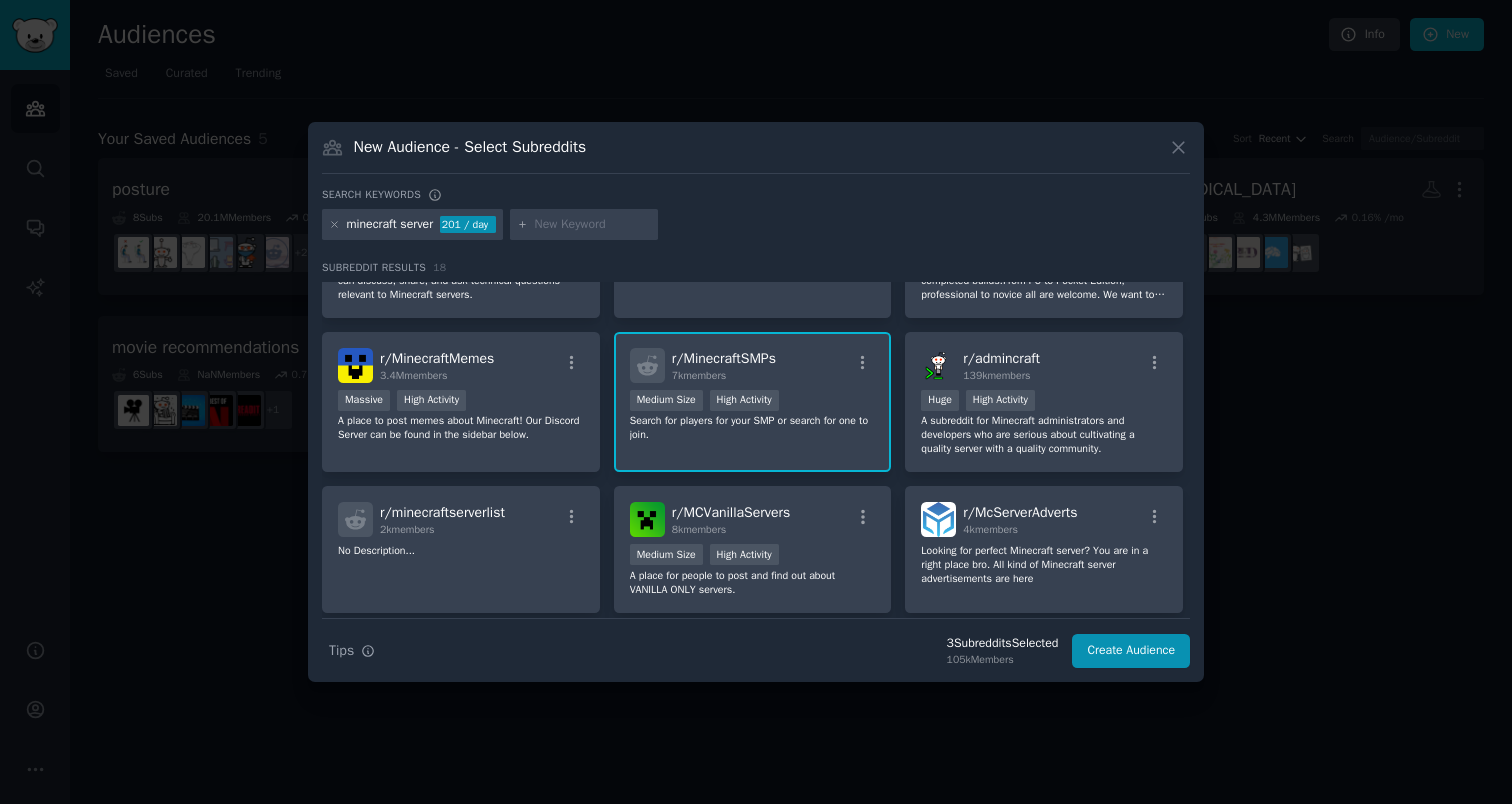 click on "minecraft server" at bounding box center [390, 225] 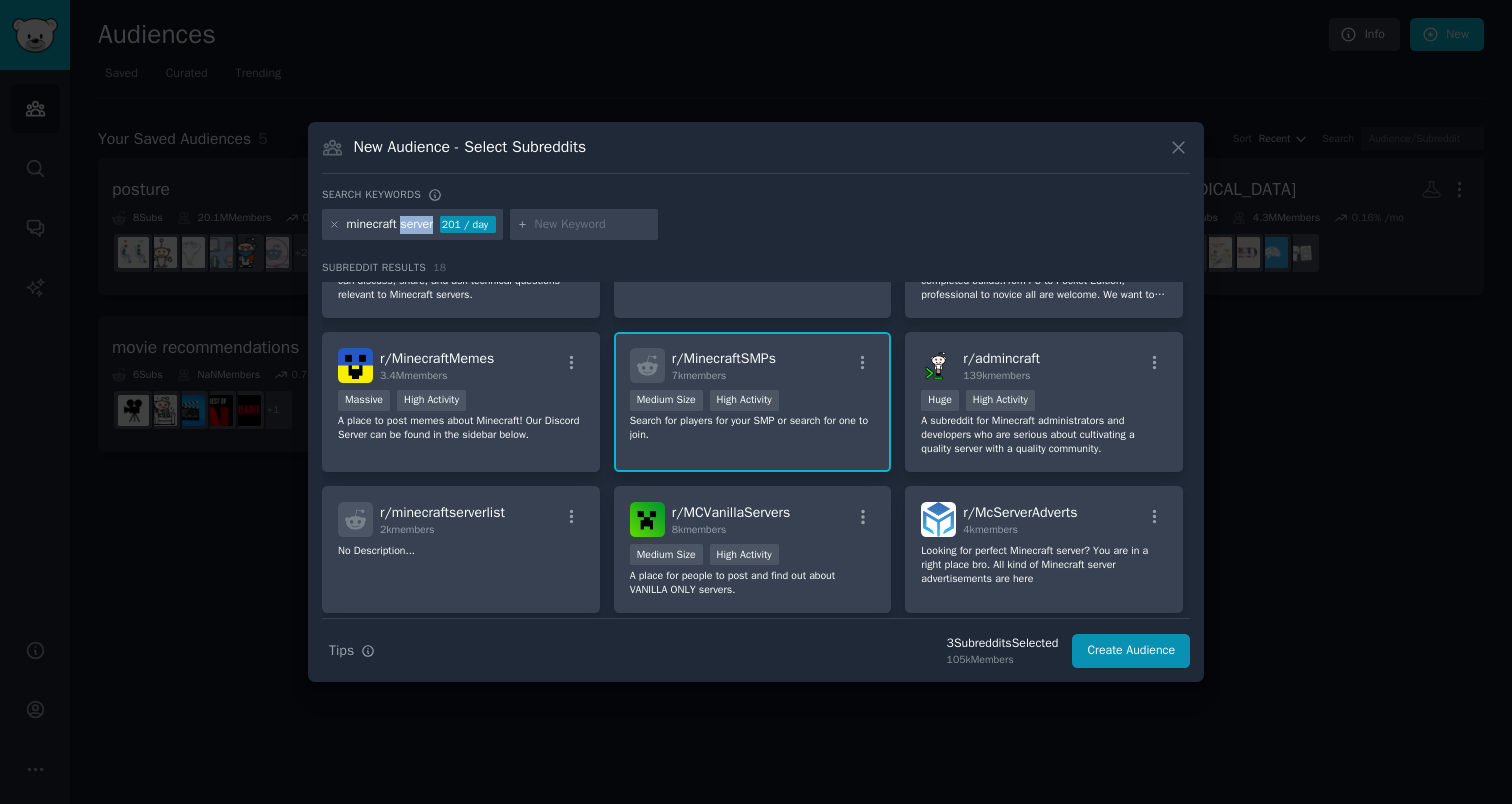 click on "minecraft server" at bounding box center [390, 225] 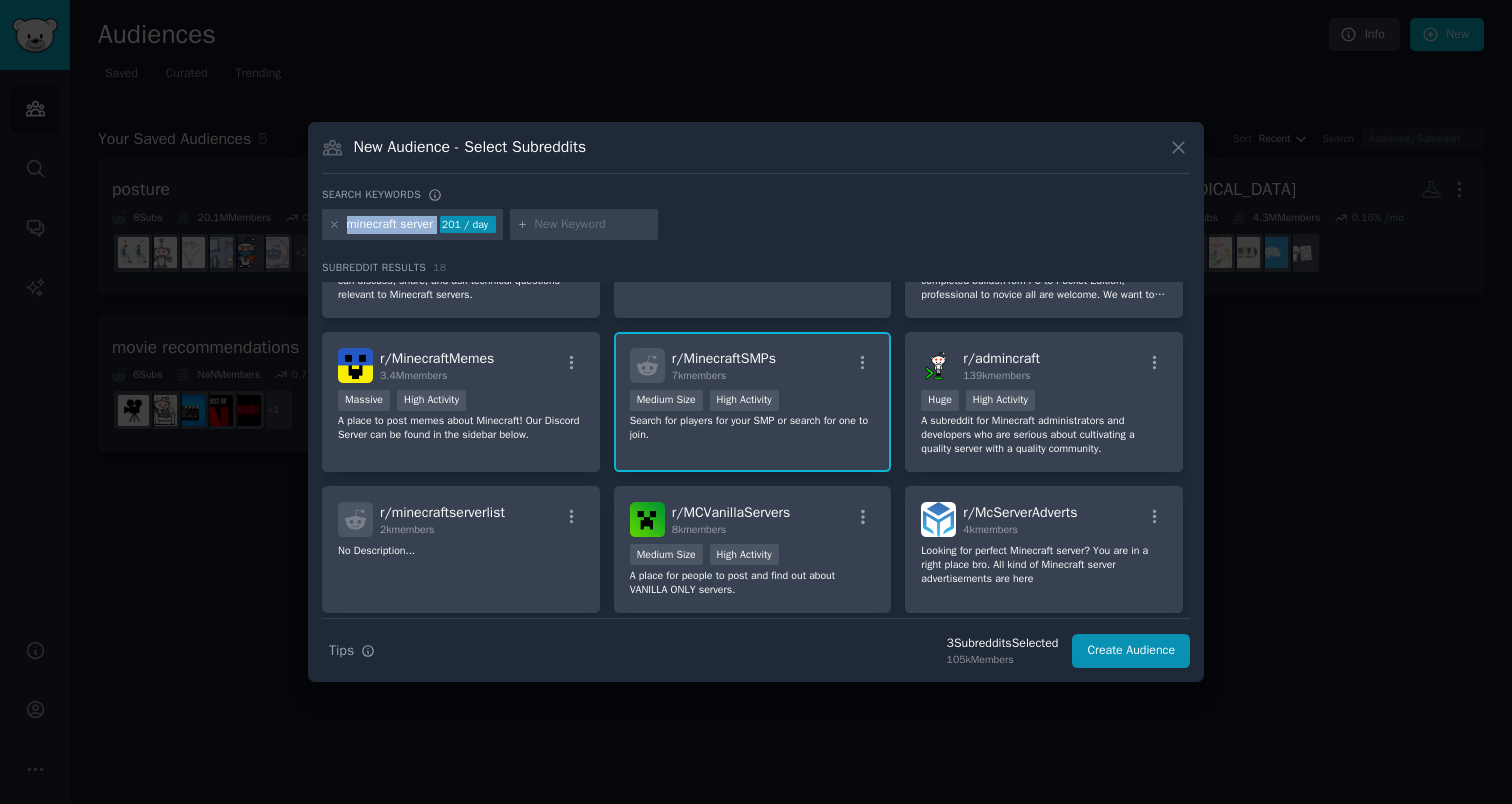 click on "minecraft server" at bounding box center (390, 225) 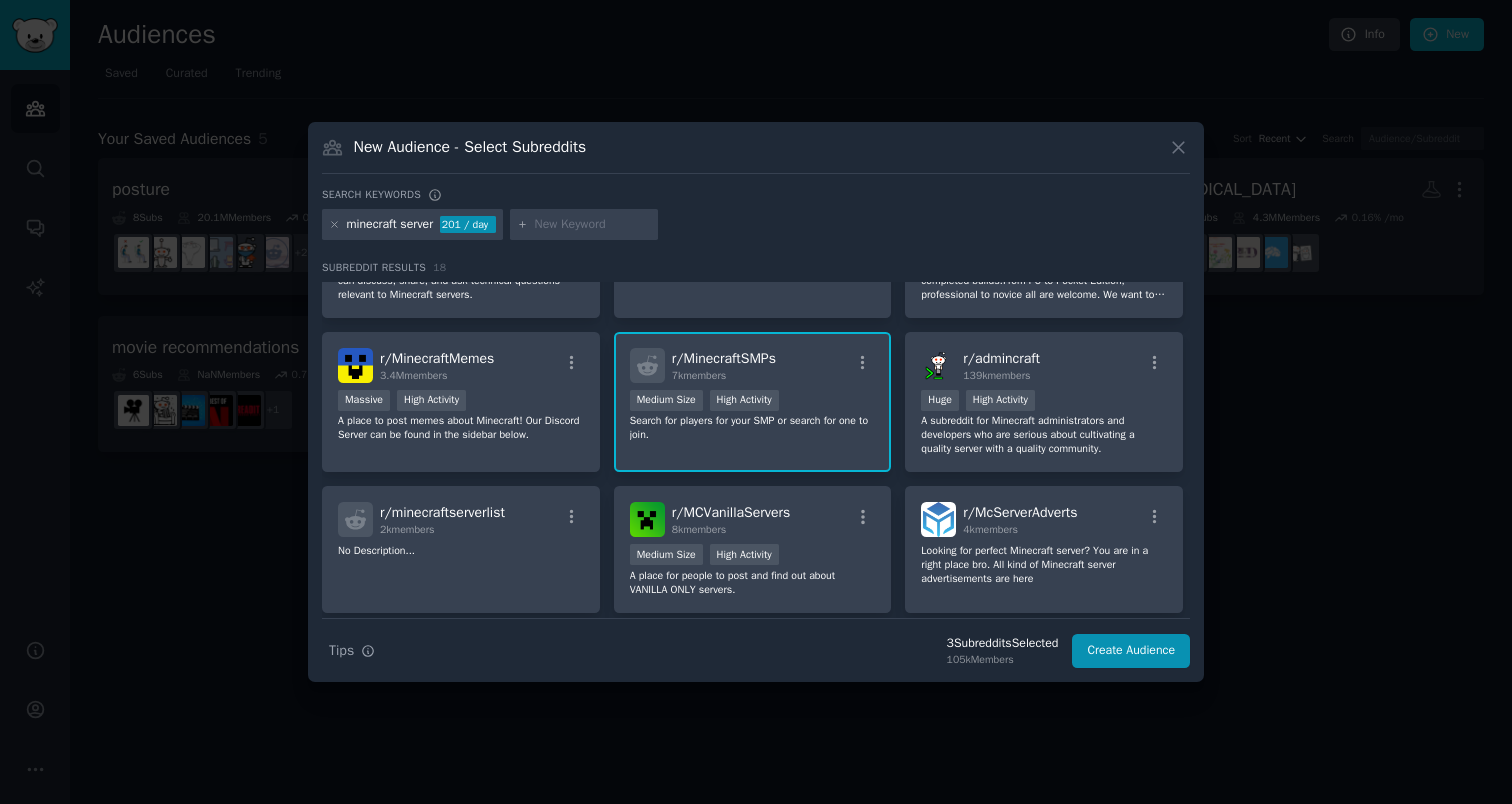 click at bounding box center [593, 225] 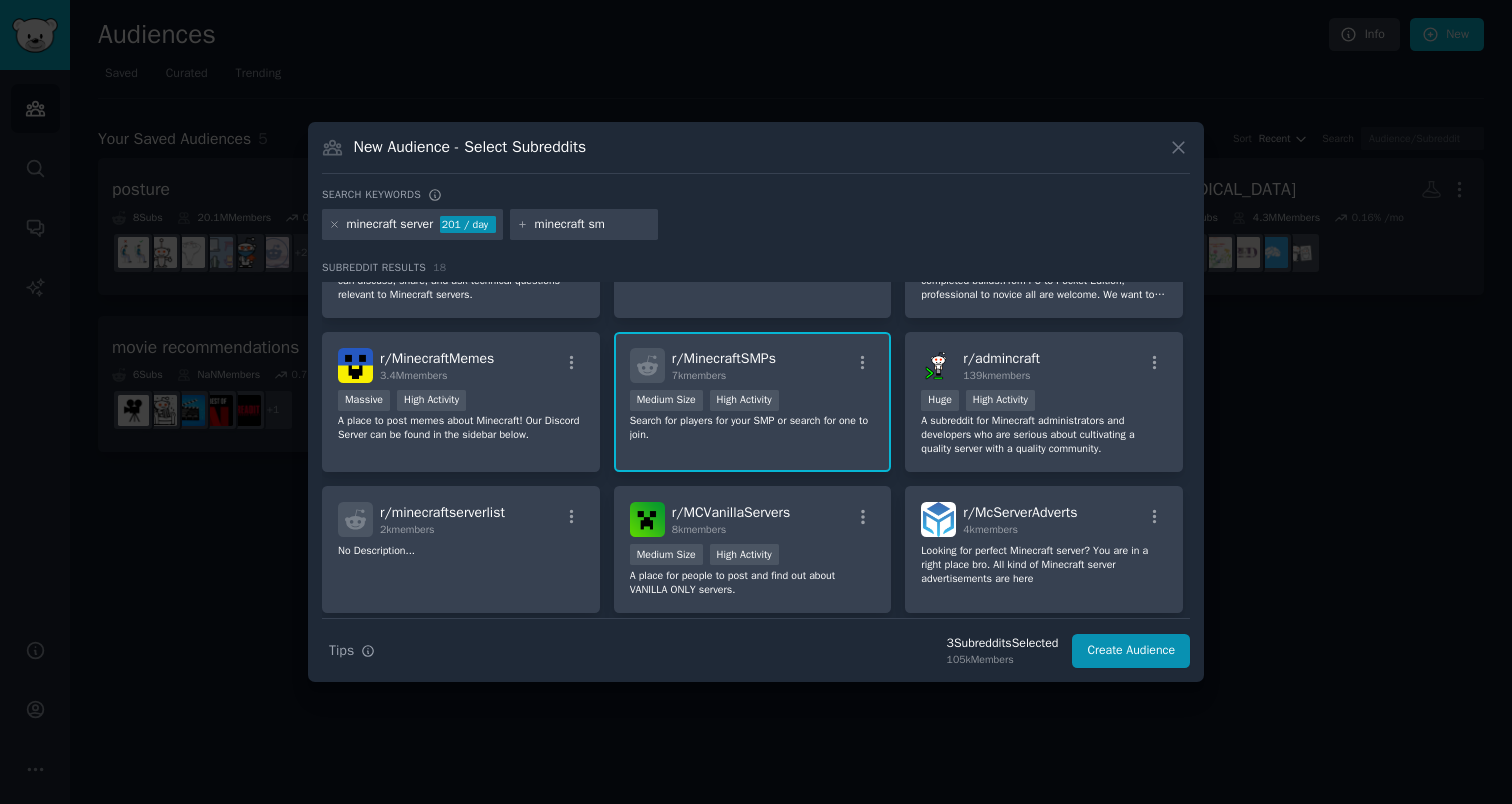 type on "minecraft smp" 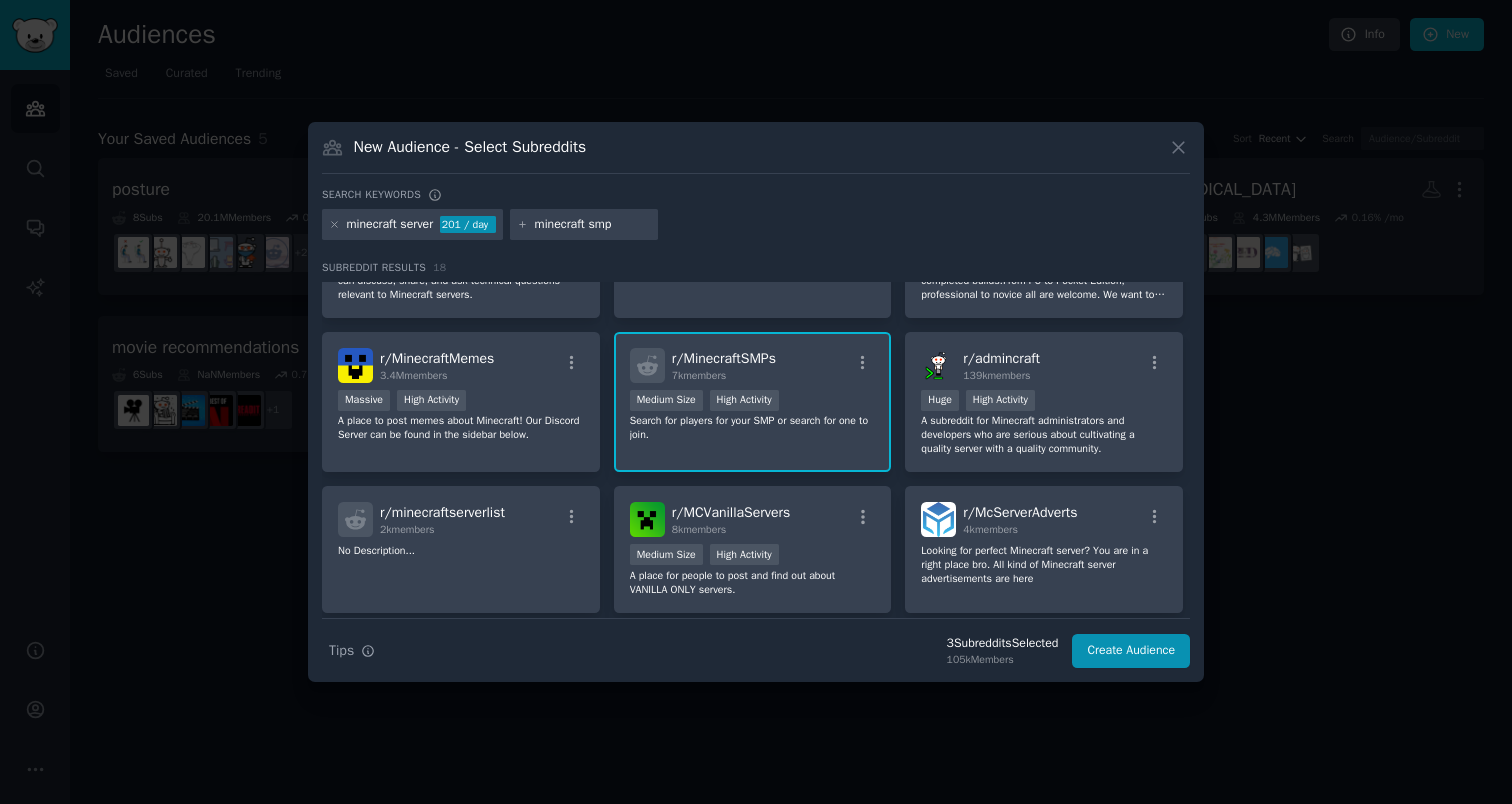 type 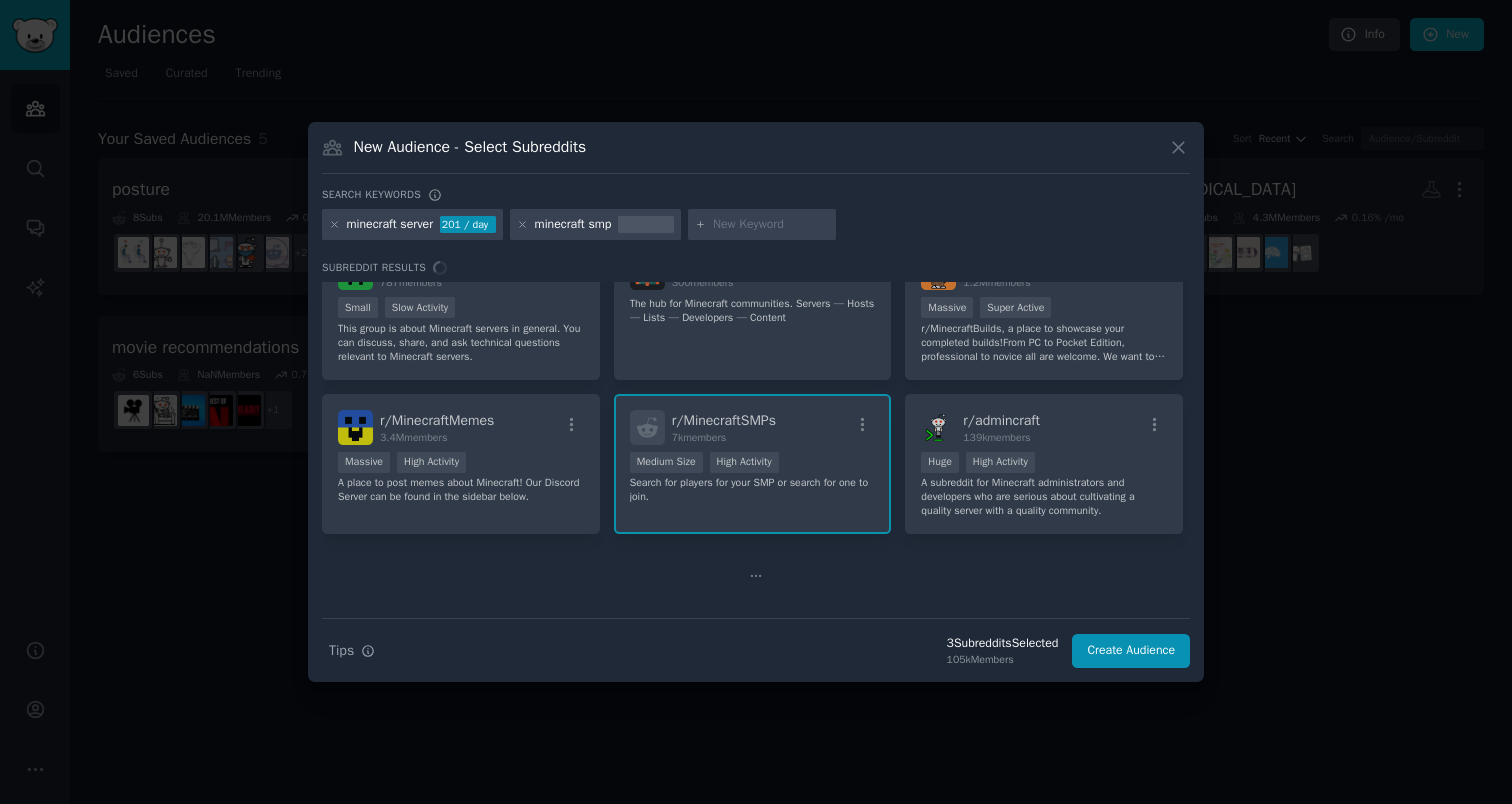 scroll, scrollTop: 0, scrollLeft: 0, axis: both 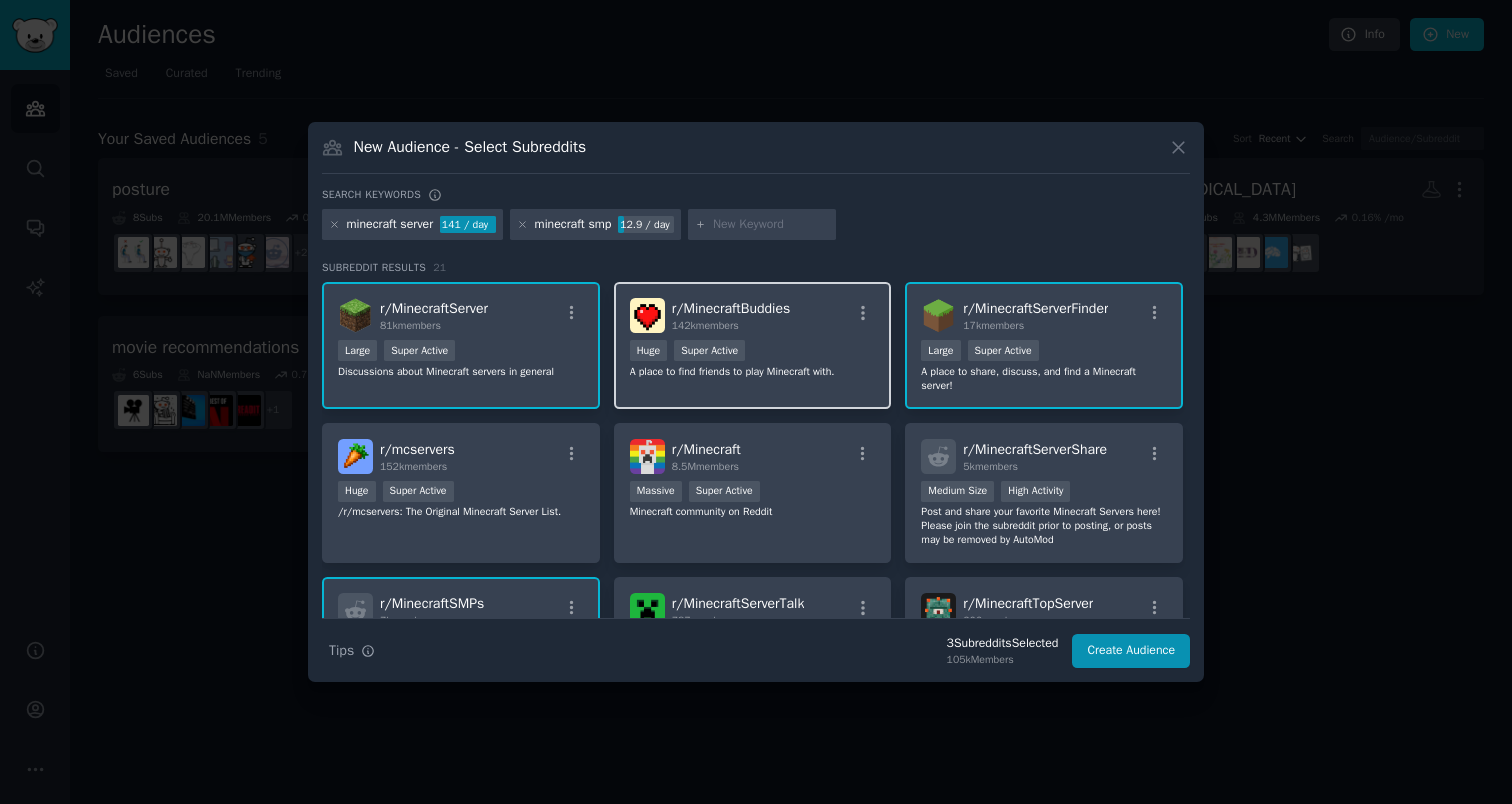 click on "r/ MinecraftBuddies 142k  members Huge Super Active A place to find friends to play Minecraft with." at bounding box center [753, 345] 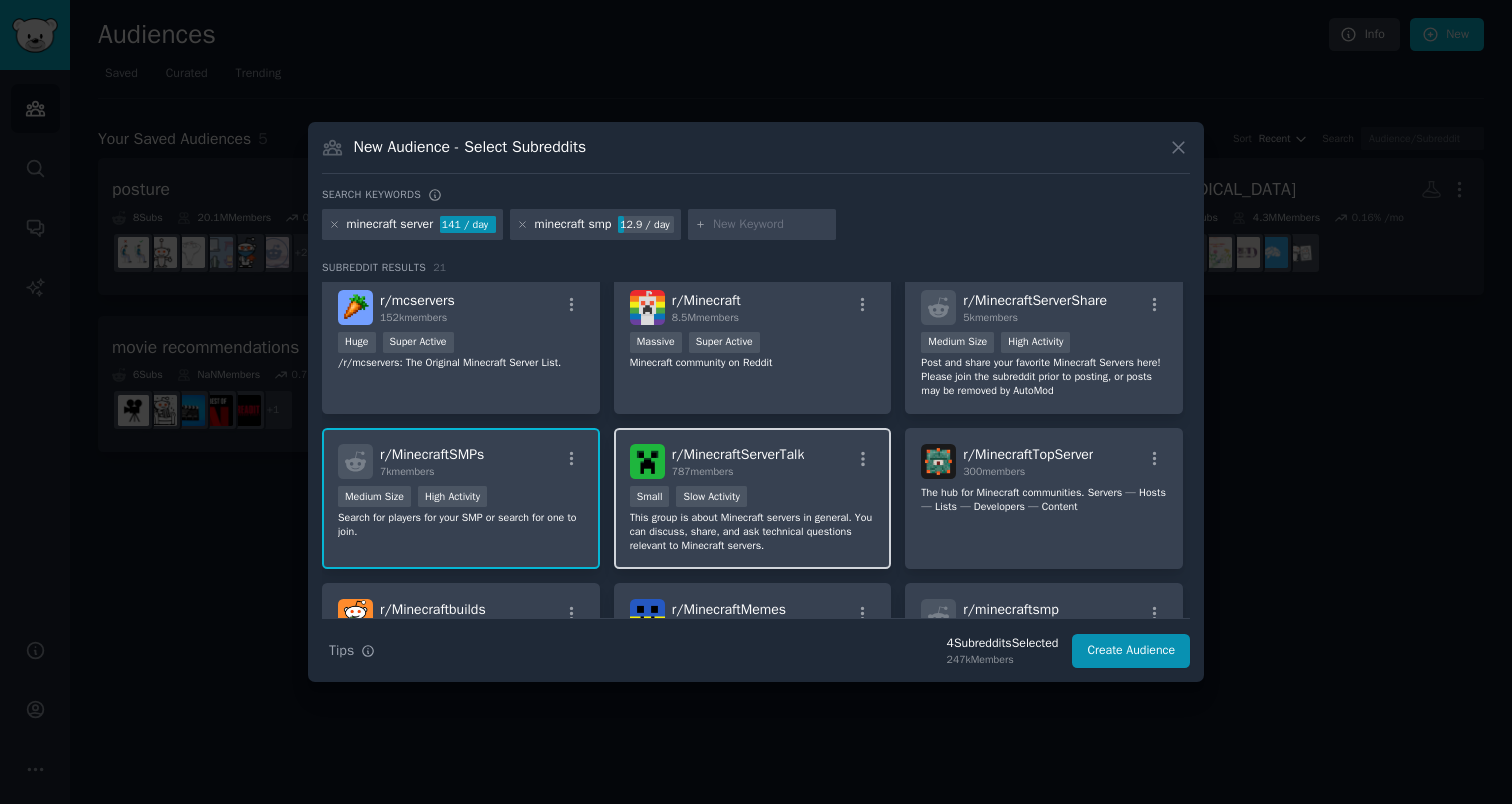 scroll, scrollTop: 151, scrollLeft: 0, axis: vertical 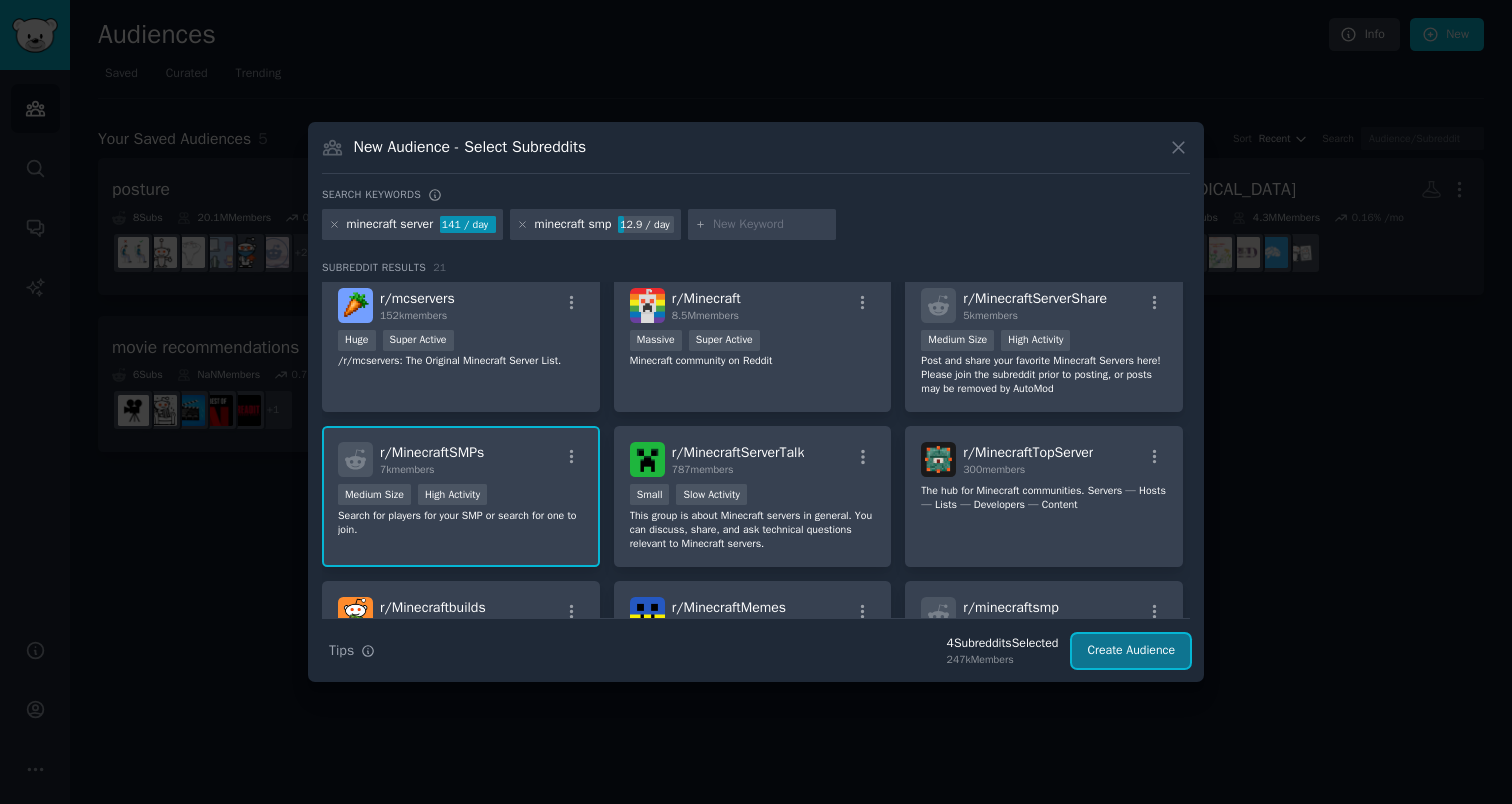 click on "Create Audience" at bounding box center (1131, 651) 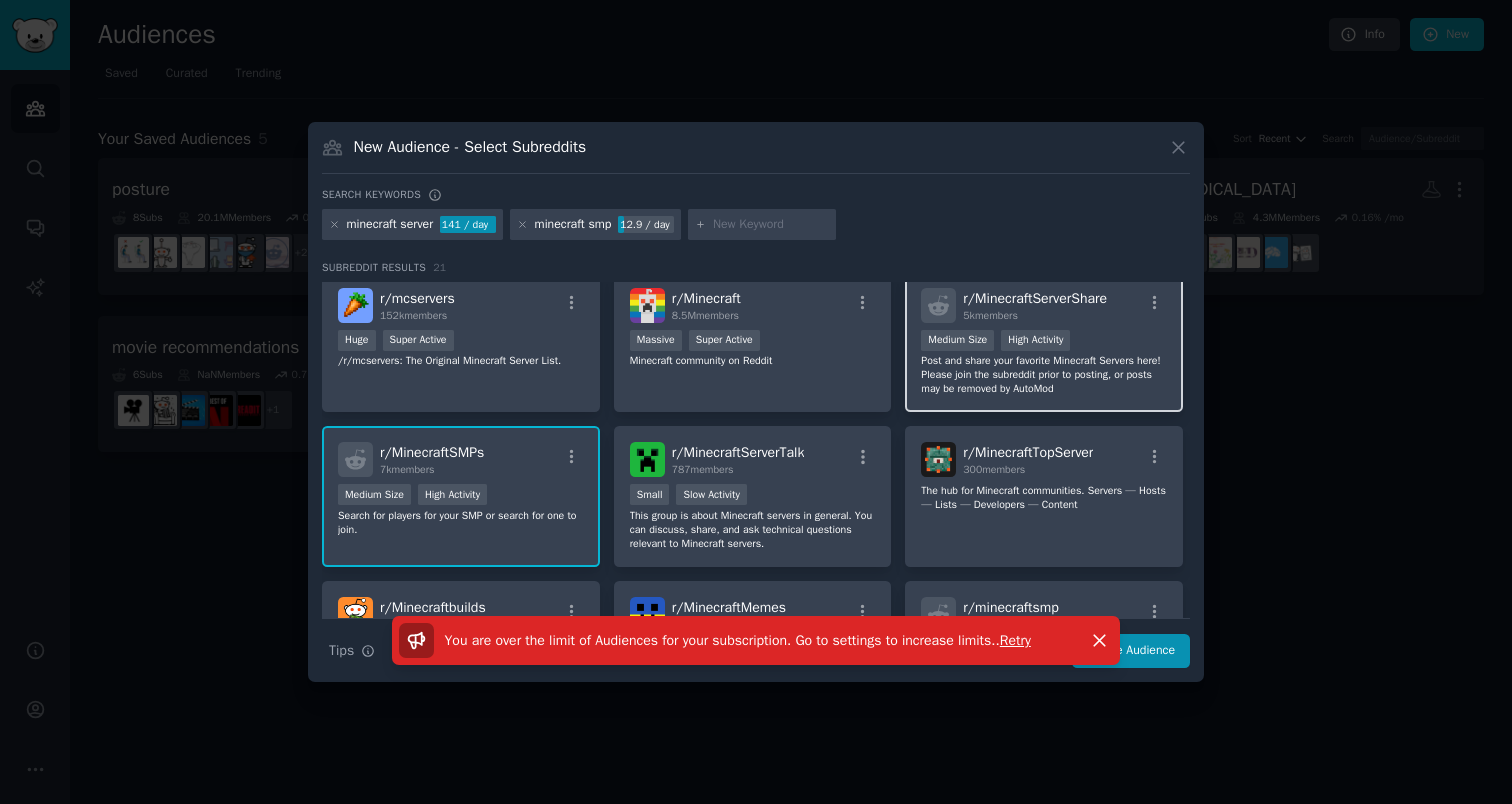 scroll, scrollTop: 0, scrollLeft: 0, axis: both 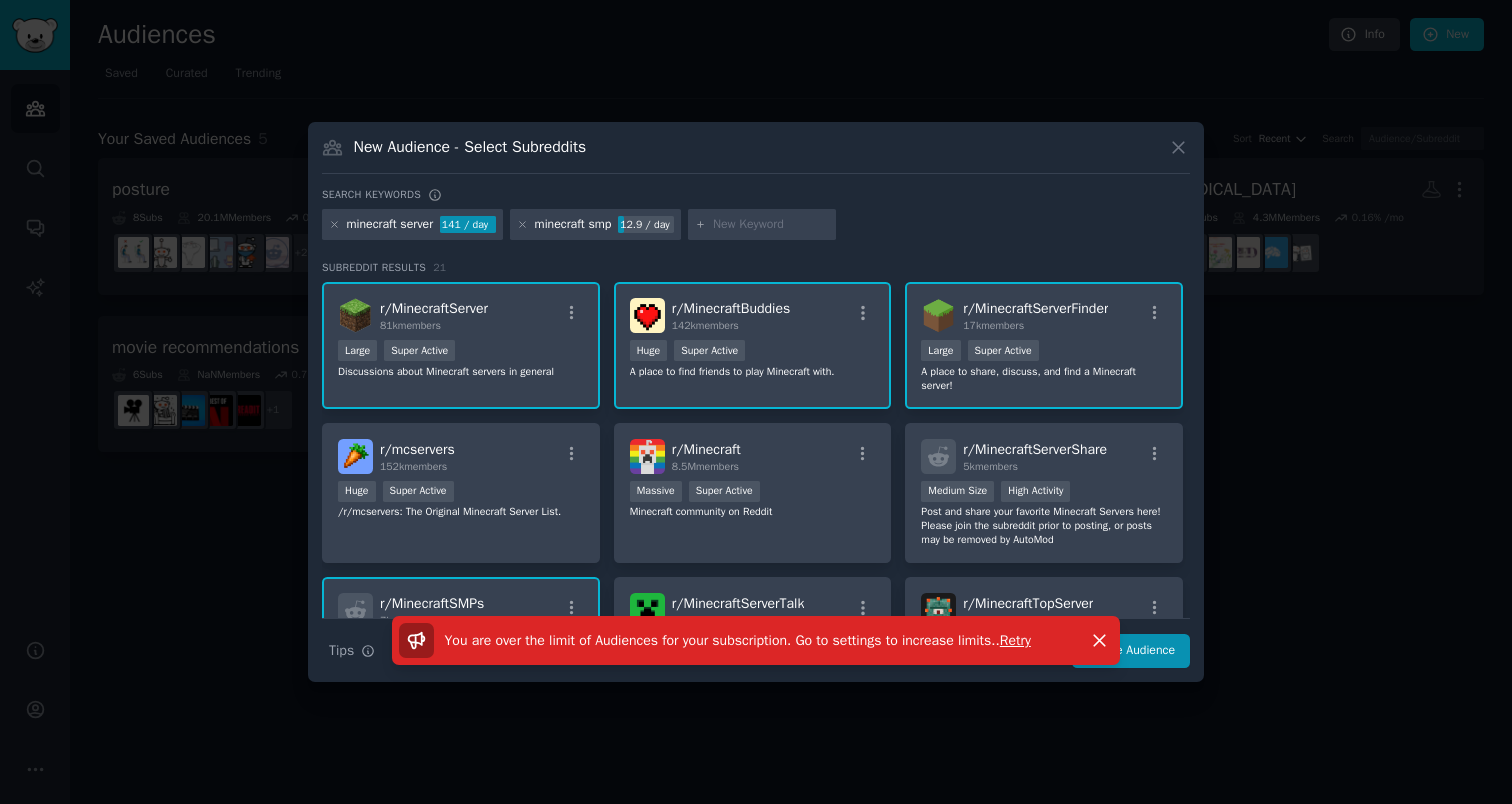 click on "New Audience - Select Subreddits Search keywords minecraft server 141 / day minecraft smp 12.9 / day Subreddit Results 21 r/ MinecraftServer 81k  members Large Super Active Discussions about Minecraft servers in general r/ MinecraftBuddies 142k  members Huge Super Active A place to find friends to play Minecraft with. r/ MinecraftServerFinder 17k  members 10,000 - 100,000 members Large Super Active A place to share, discuss, and find a Minecraft server! r/ mcservers 152k  members Huge Super Active /r/mcservers: The Original Minecraft Server List. r/ Minecraft 8.5M  members 1,000,000+ members Massive Super Active Minecraft community on Reddit r/ MinecraftServerShare 5k  members >= 80th percentile for submissions / day Medium Size High Activity Post and share your favorite Minecraft Servers here! Please join the subreddit prior to posting, or posts may be removed by AutoMod r/ MinecraftSMPs 7k  members 1000 - 10,000 members Medium Size High Activity Search for players for your SMP or search for one to join. r/" at bounding box center [756, 402] 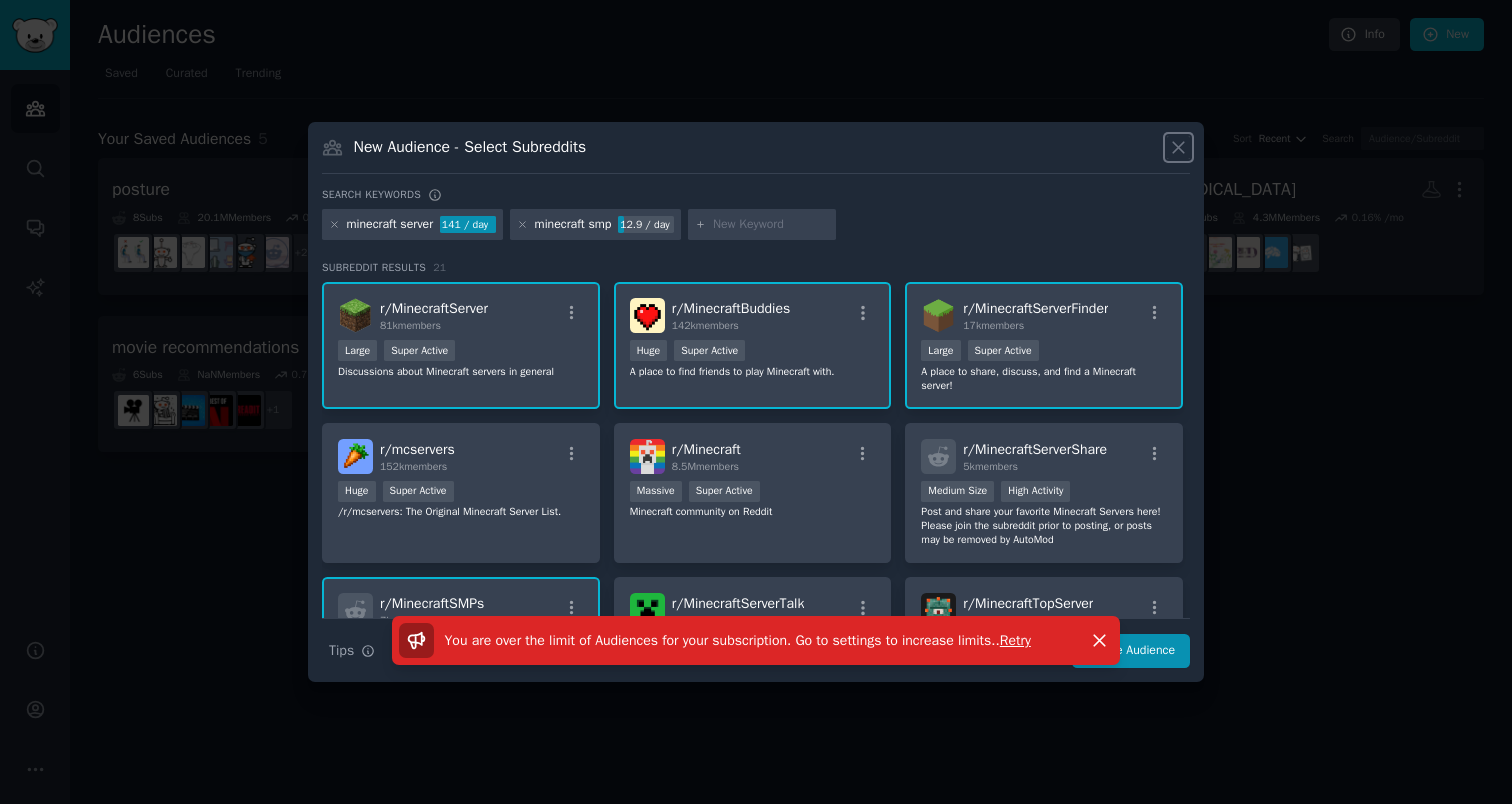 click 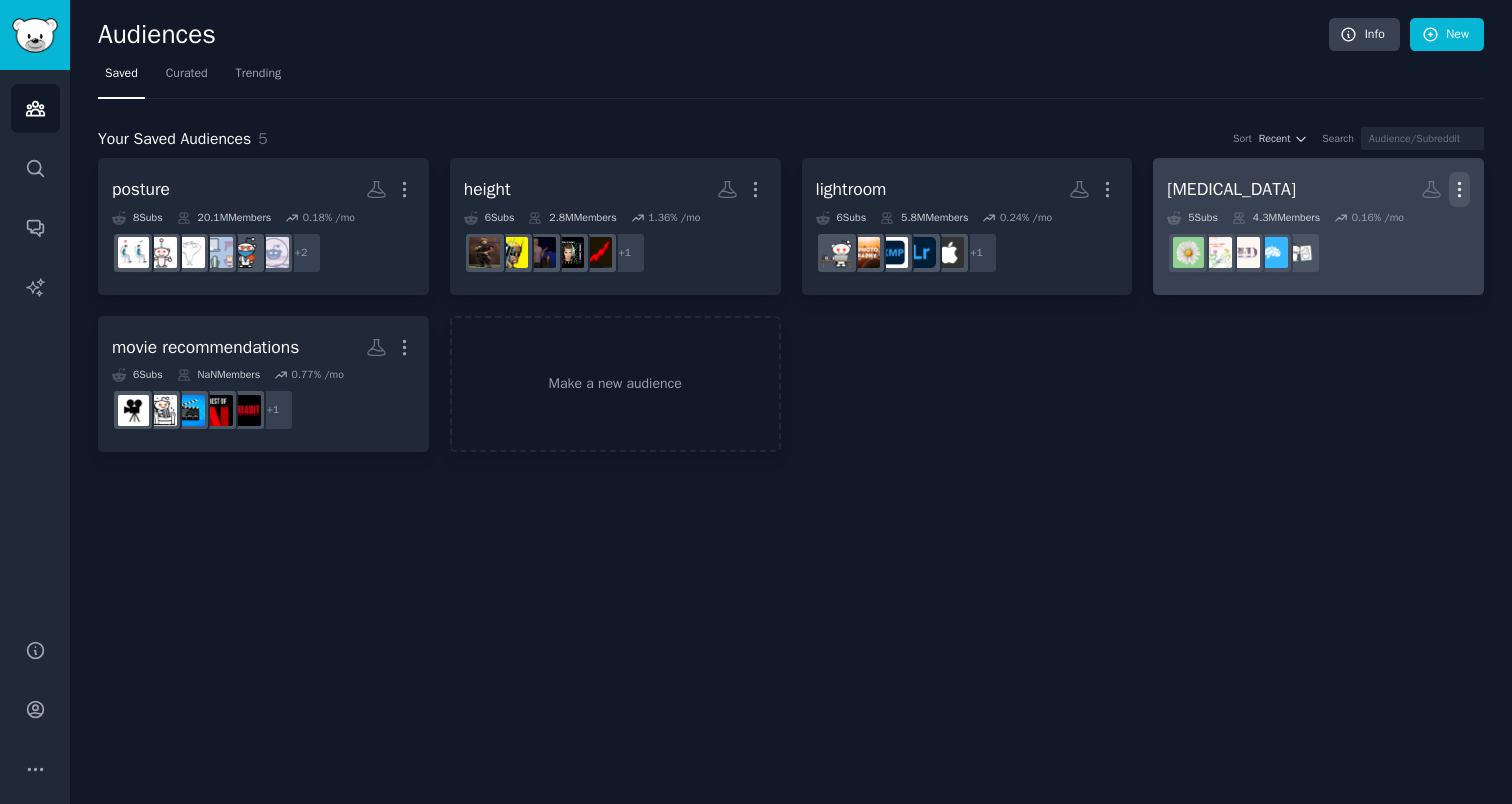 click 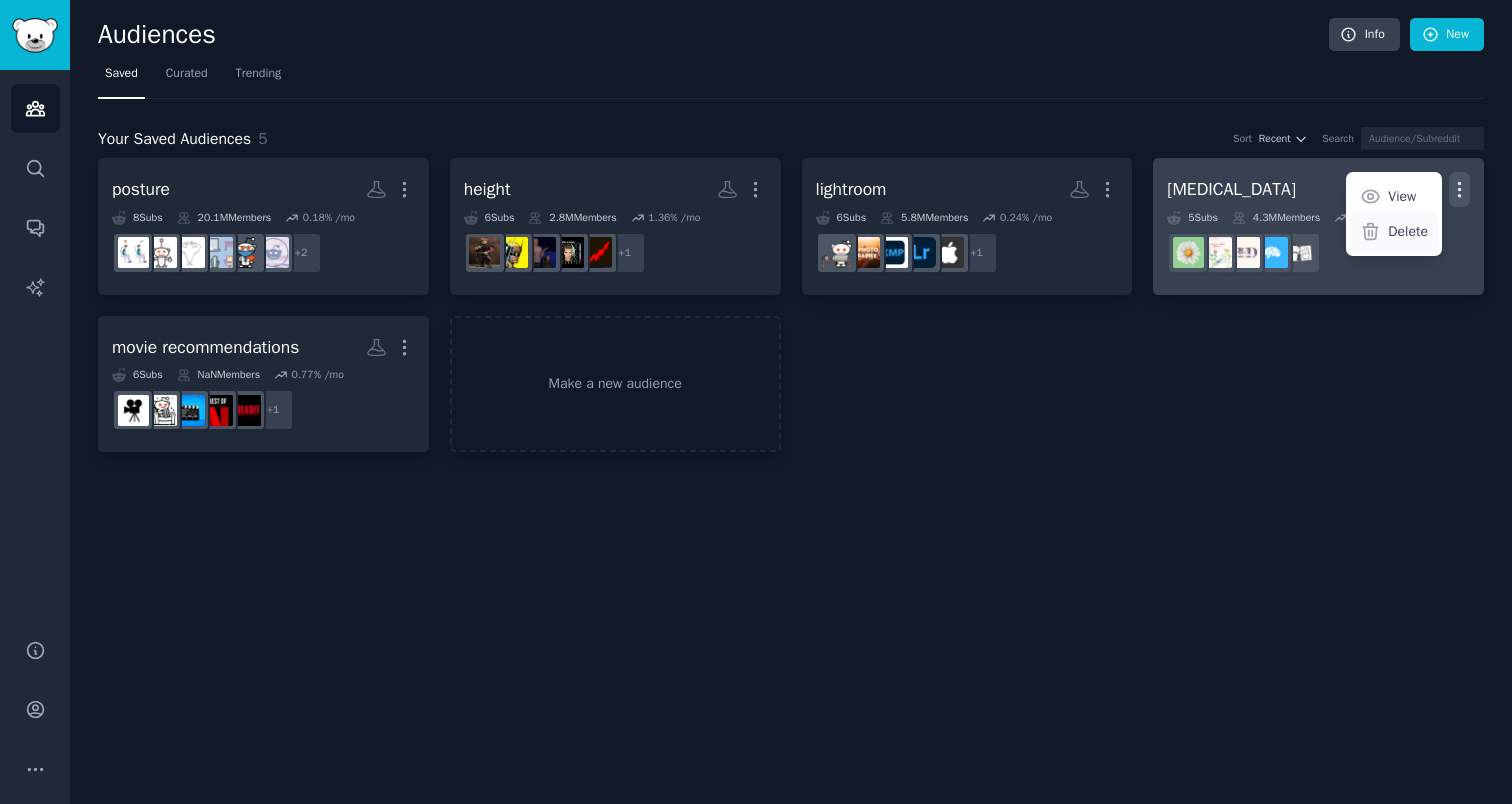 click 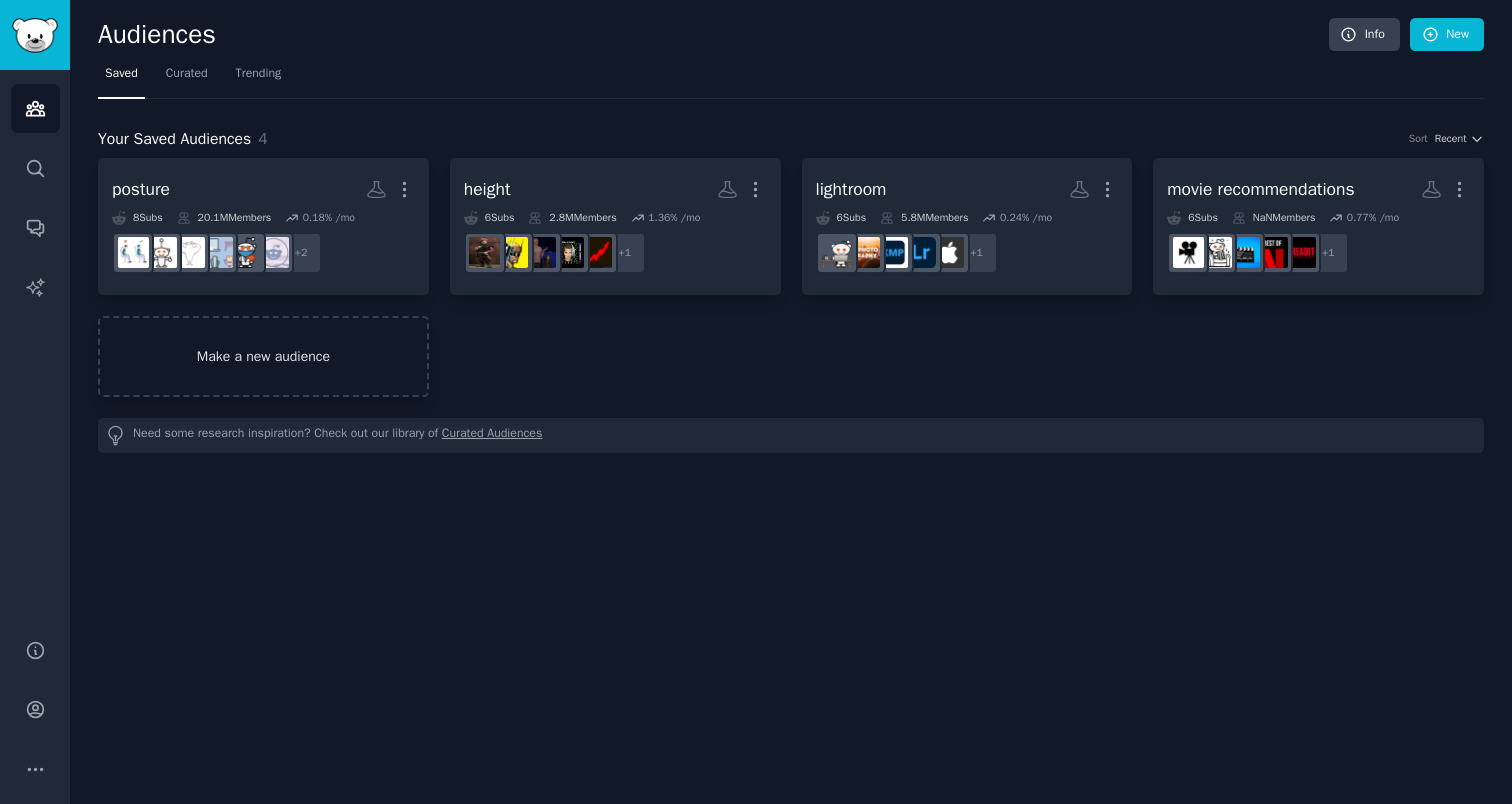 click on "Make a new audience" at bounding box center [263, 356] 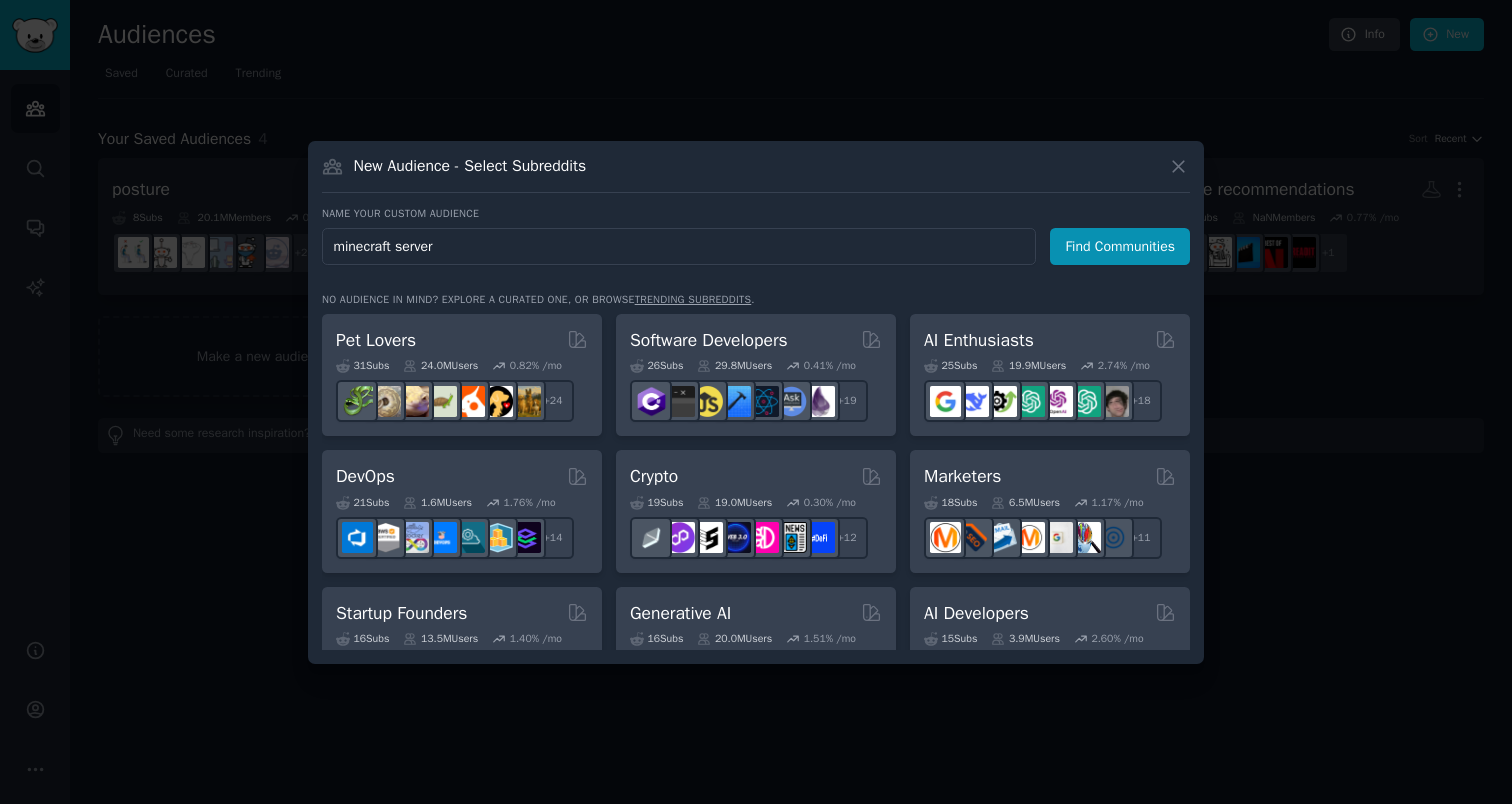 type on "minecraft servers" 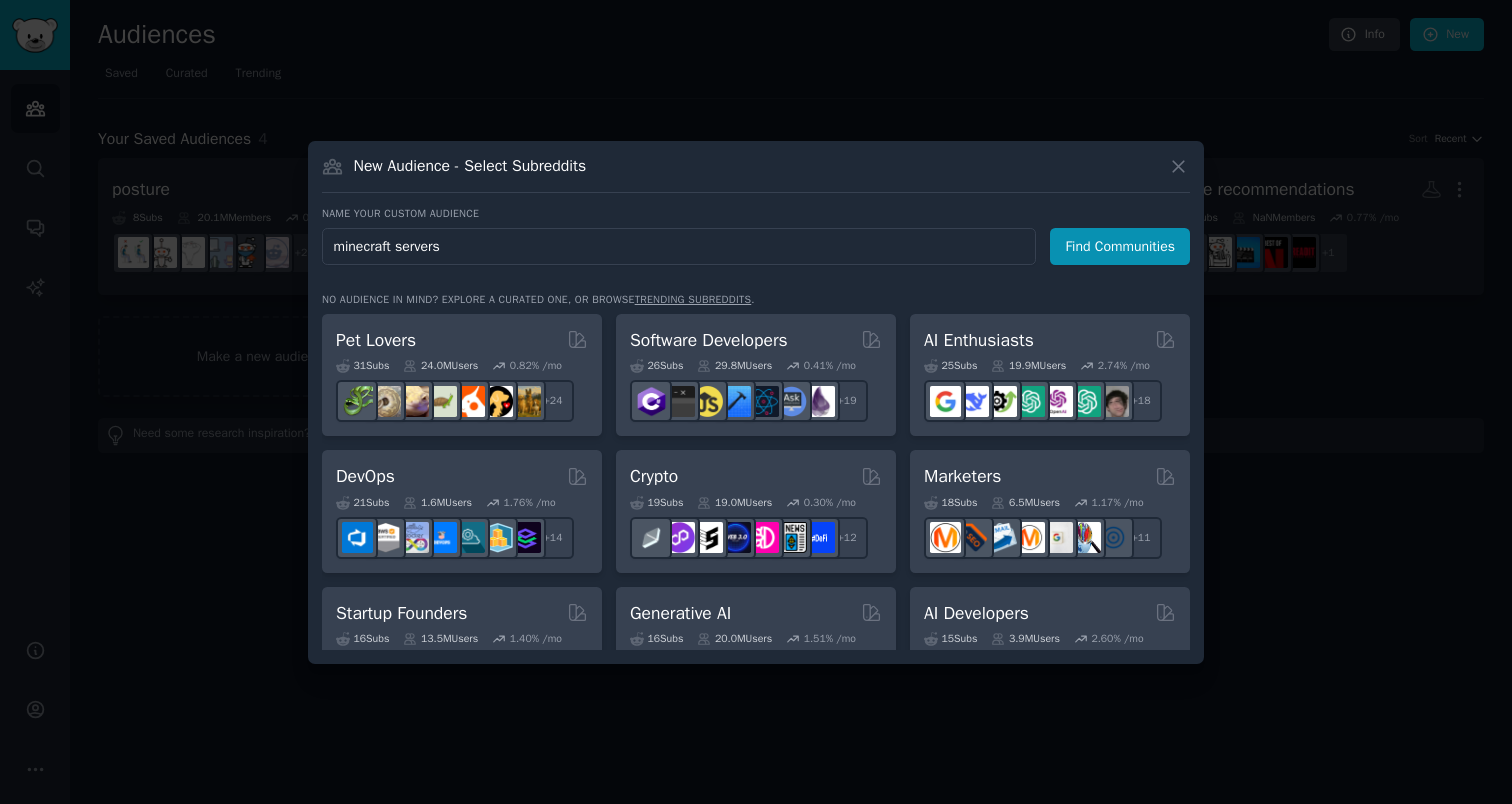 click on "Find Communities" at bounding box center [1120, 246] 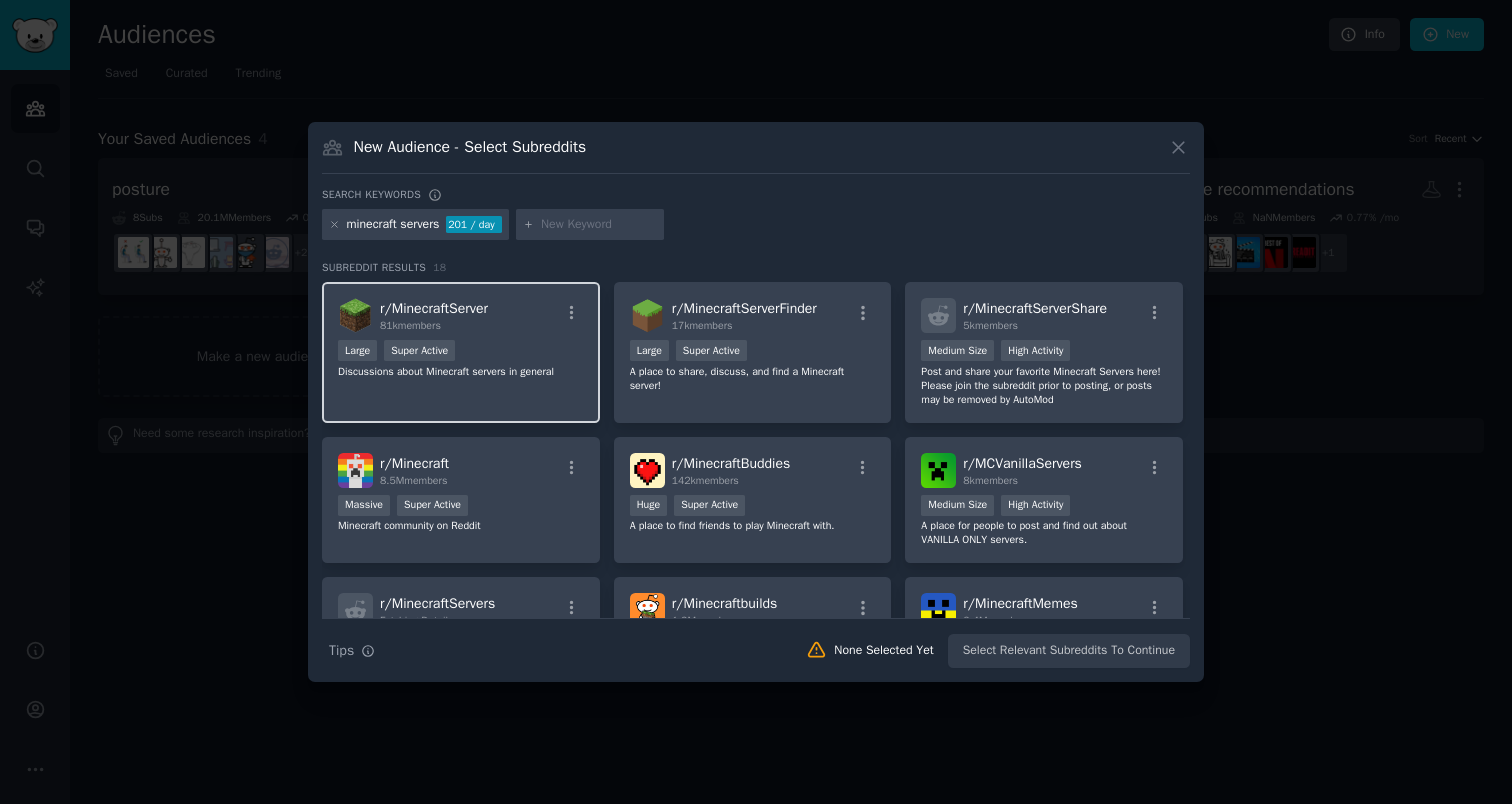 click on "Discussions about Minecraft servers in general" at bounding box center [461, 372] 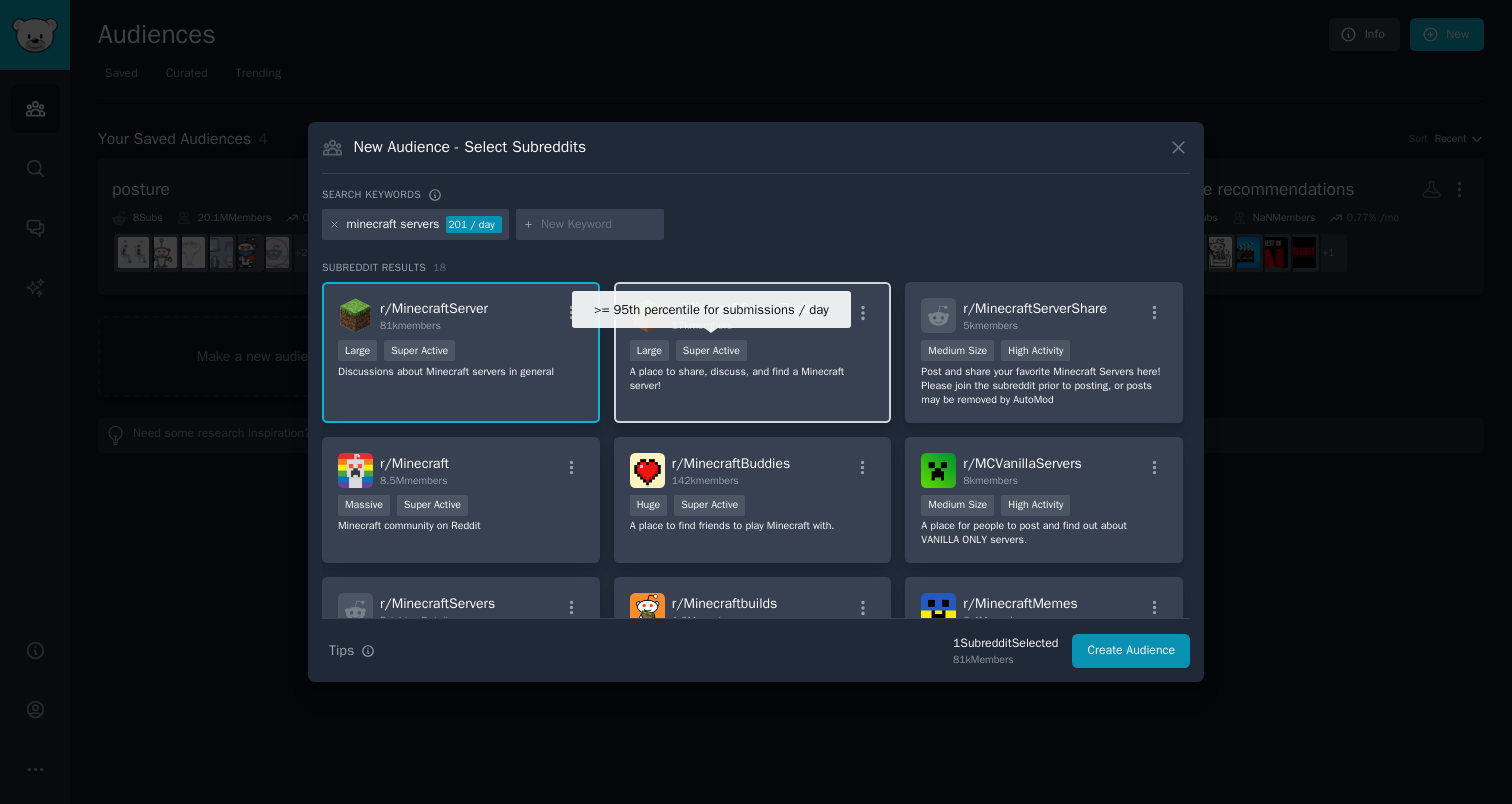 click on "Super Active" at bounding box center [711, 350] 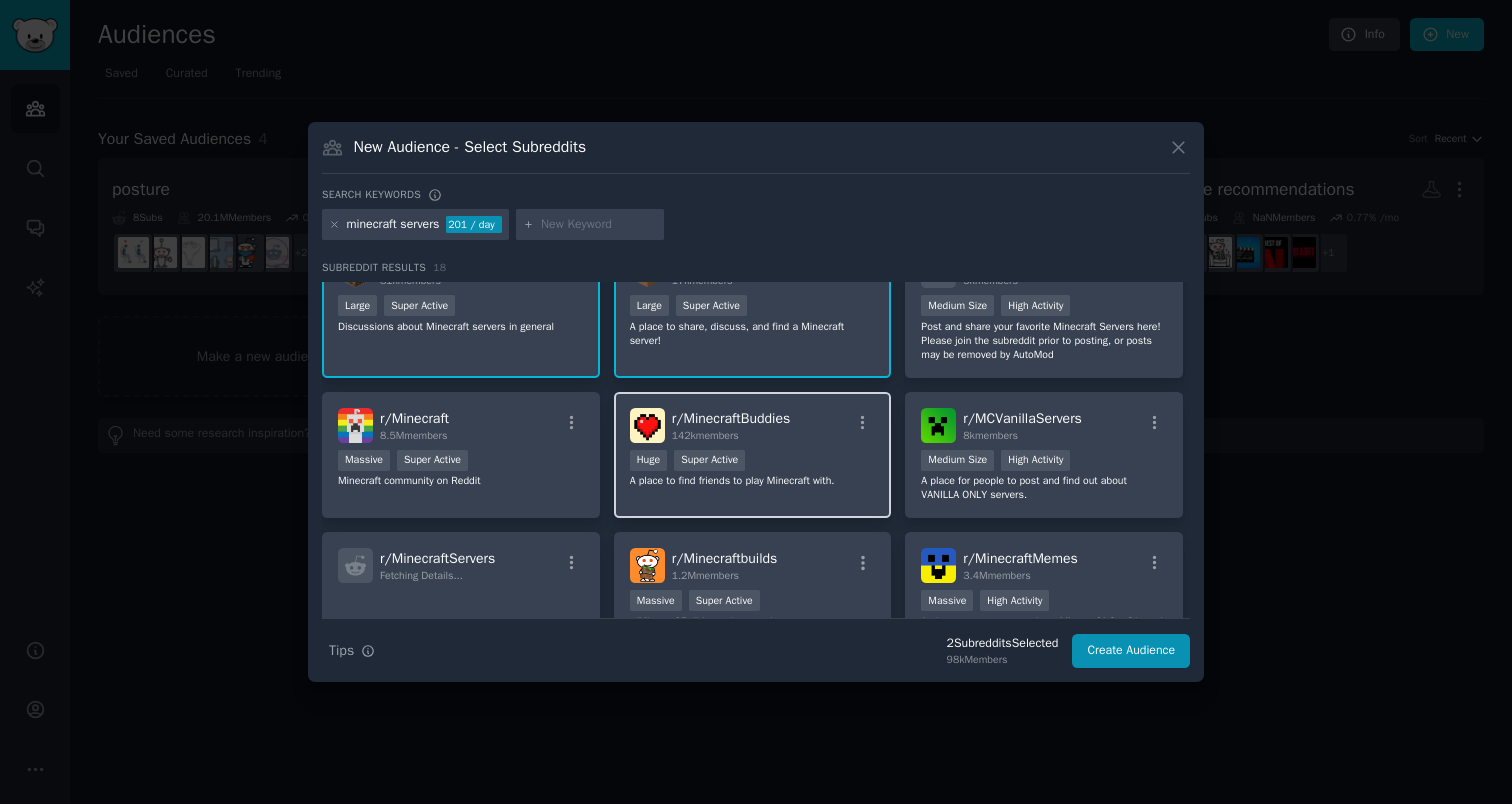 scroll, scrollTop: 54, scrollLeft: 0, axis: vertical 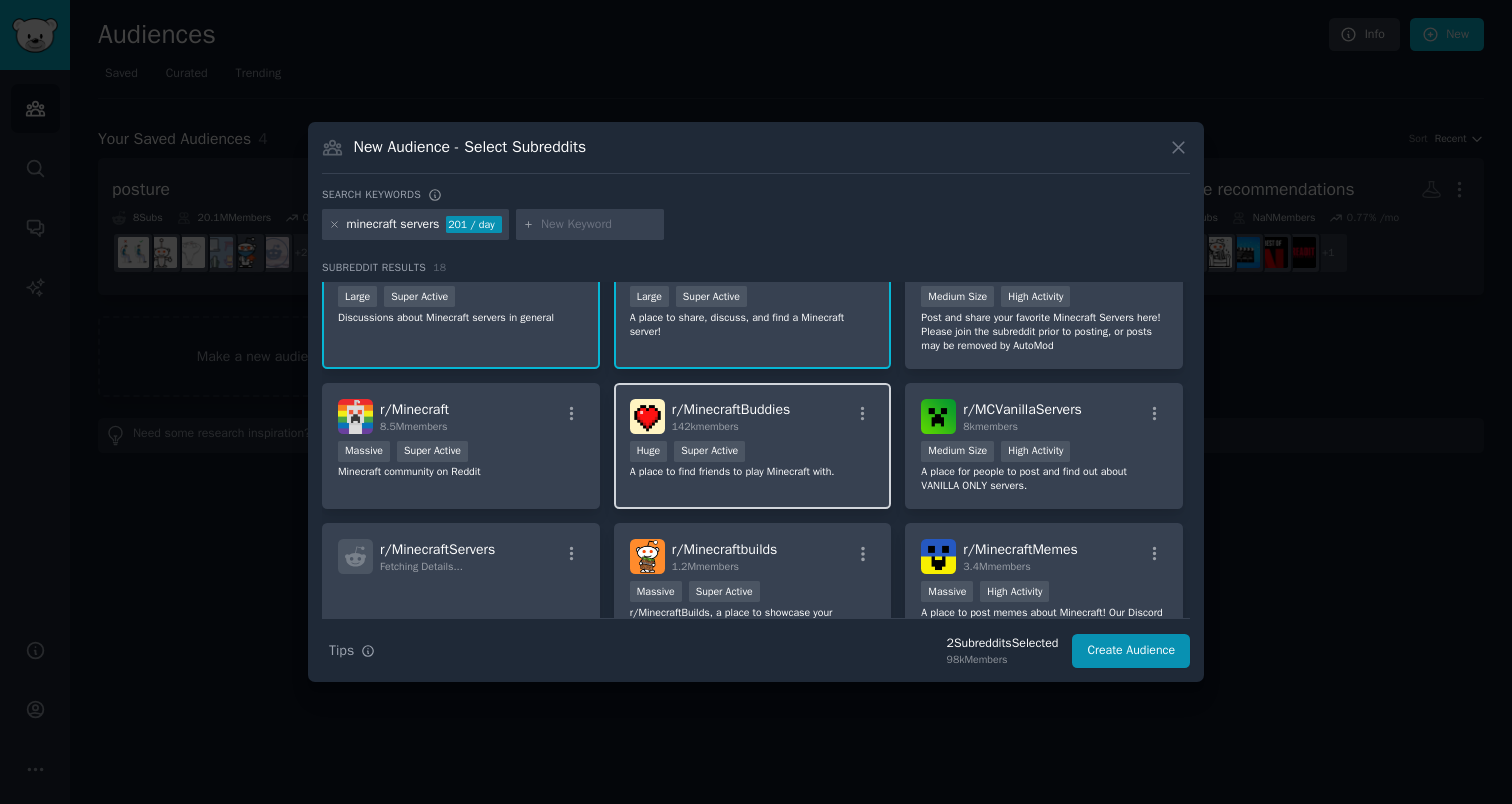 click on "A place to find friends to play Minecraft with." at bounding box center (753, 472) 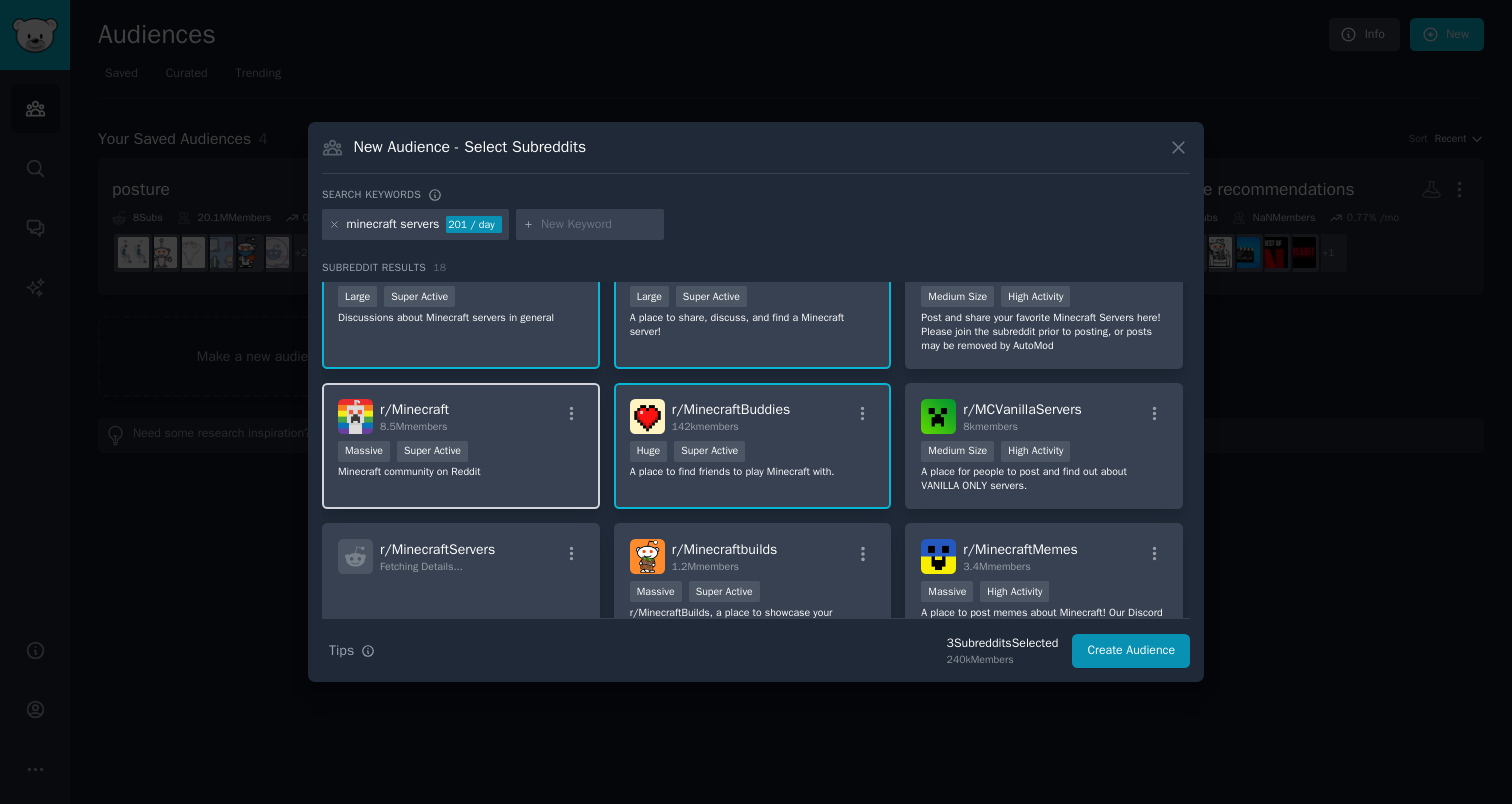 click on "Minecraft community on Reddit" at bounding box center (461, 472) 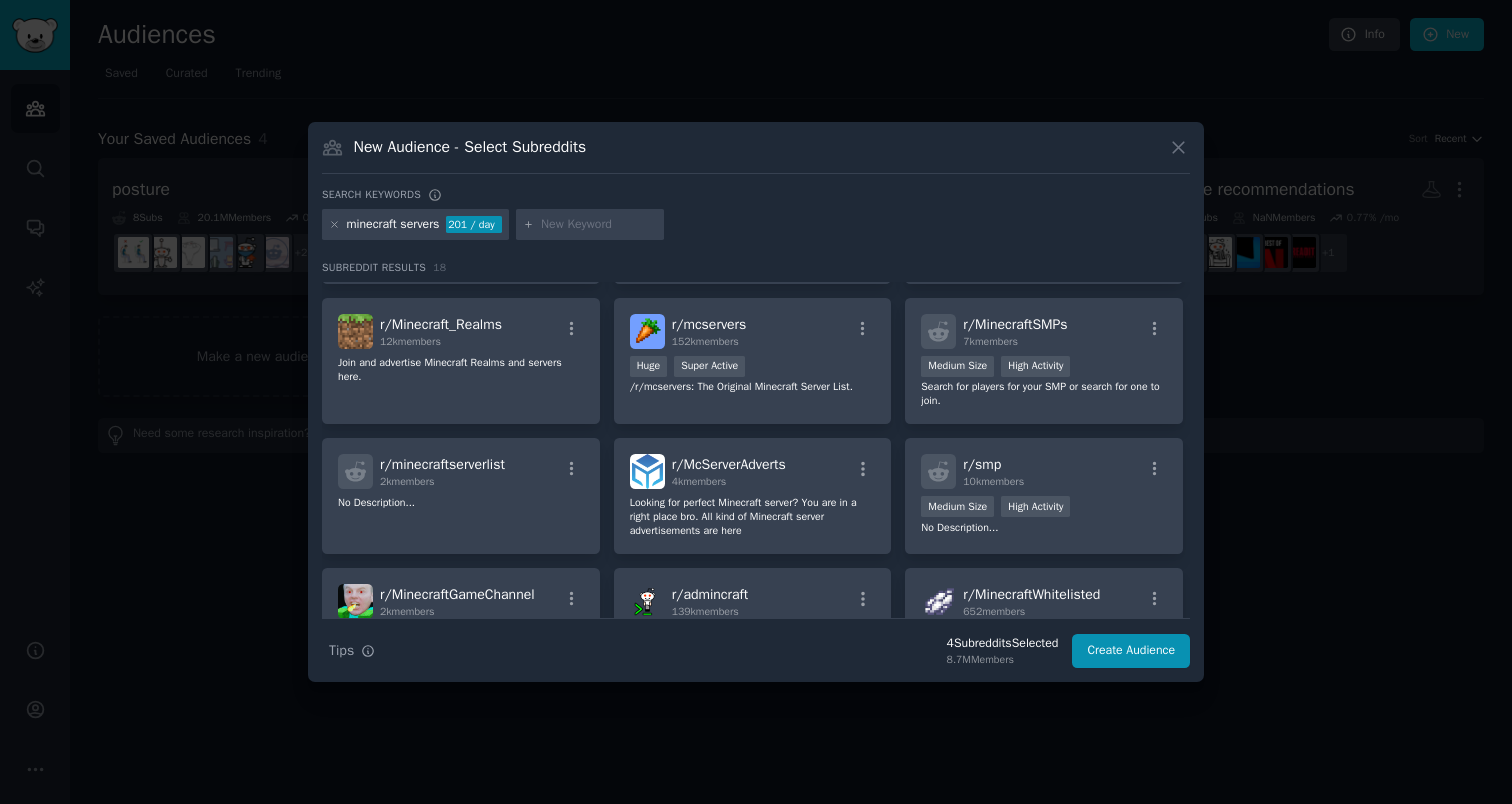 scroll, scrollTop: 431, scrollLeft: 0, axis: vertical 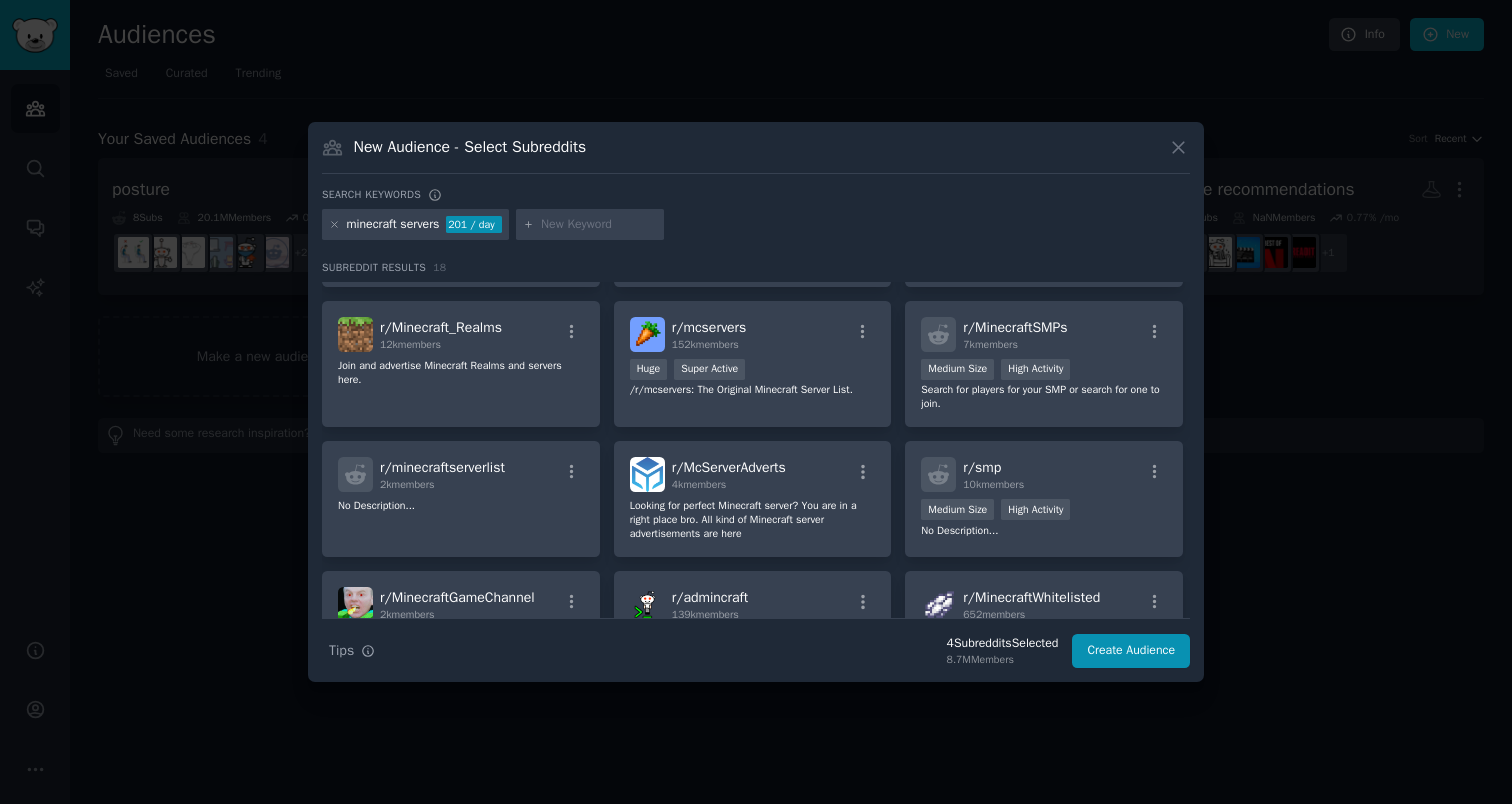click at bounding box center (599, 225) 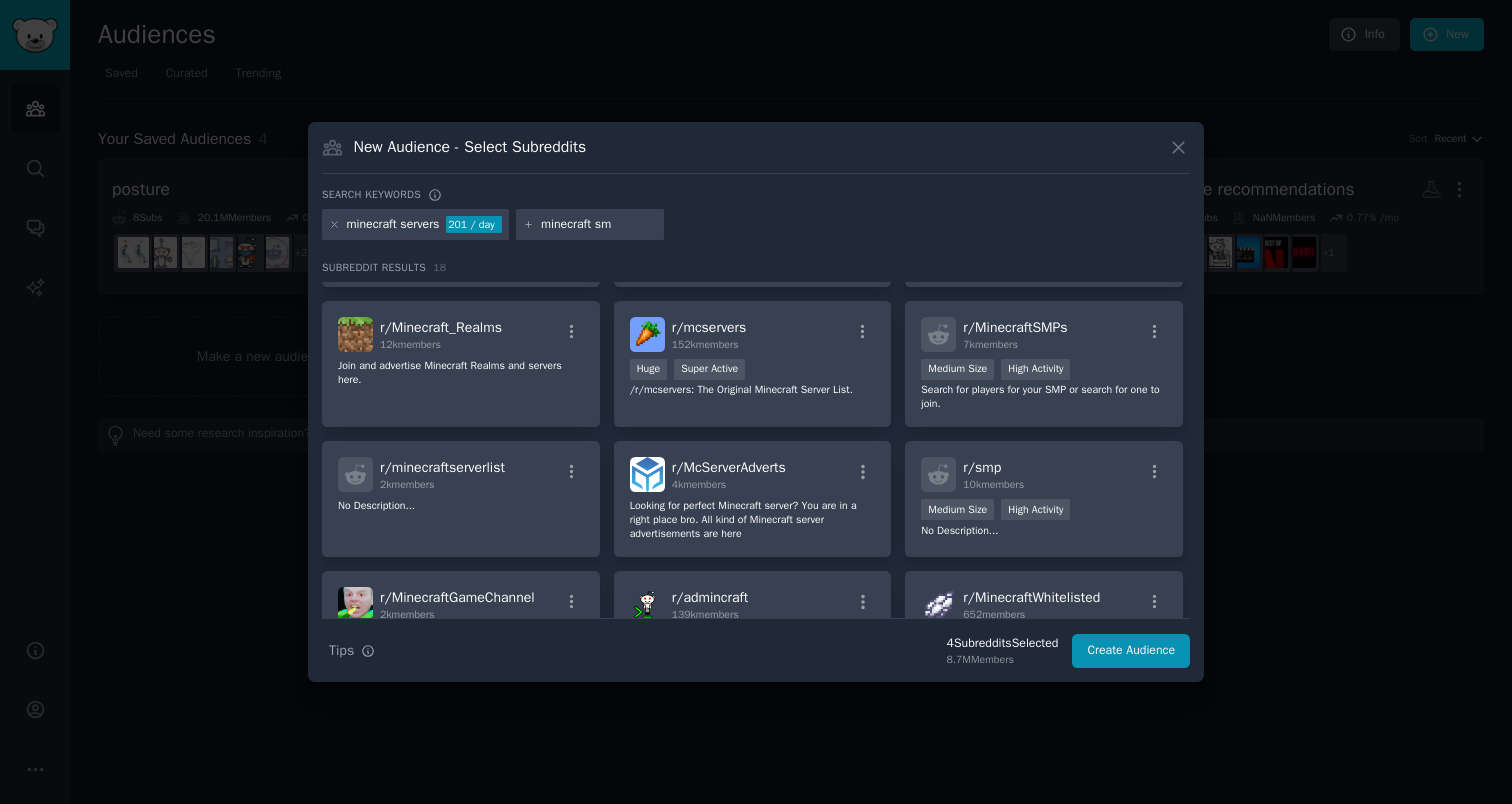 type on "minecraft smp" 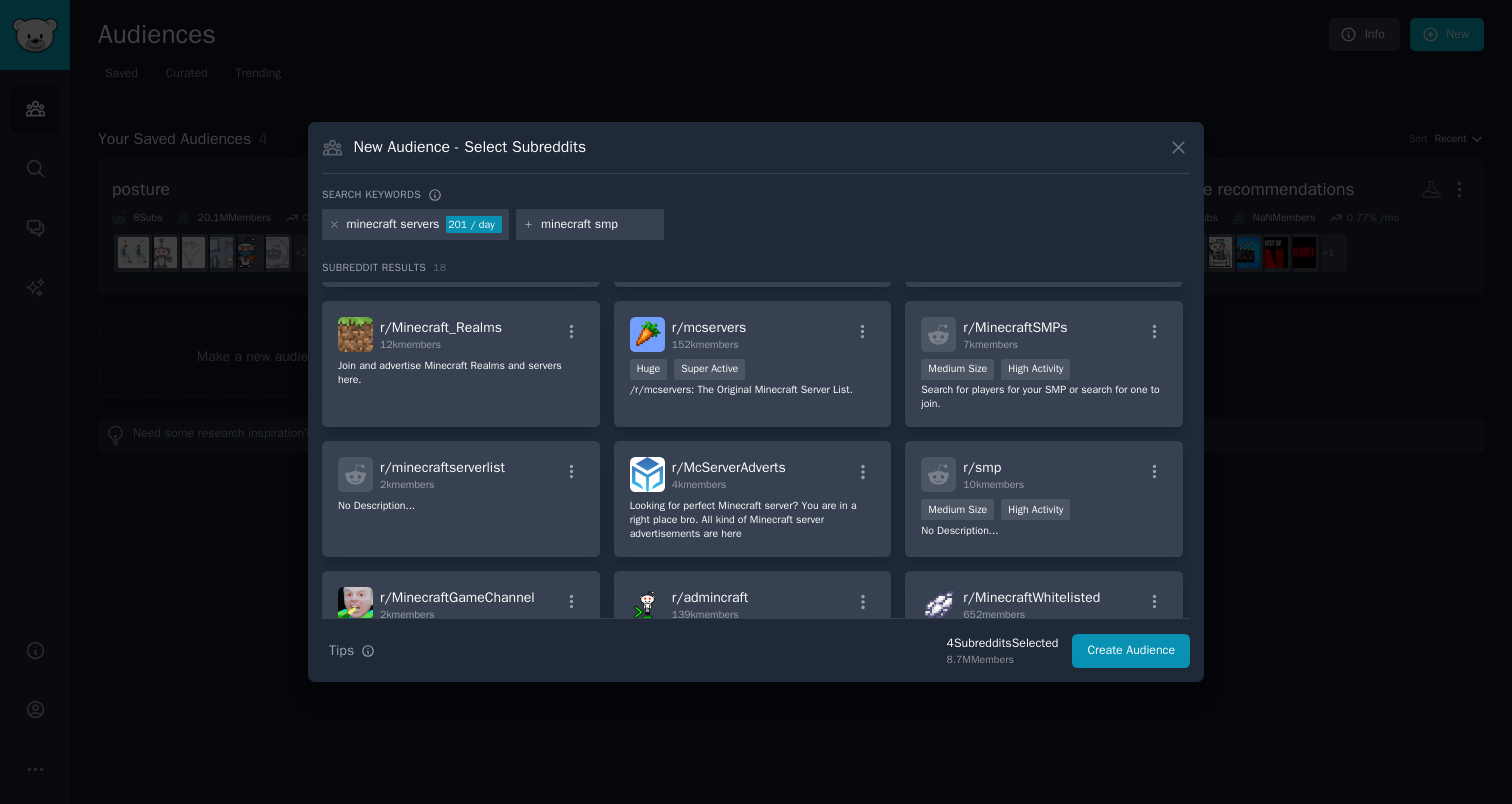 type 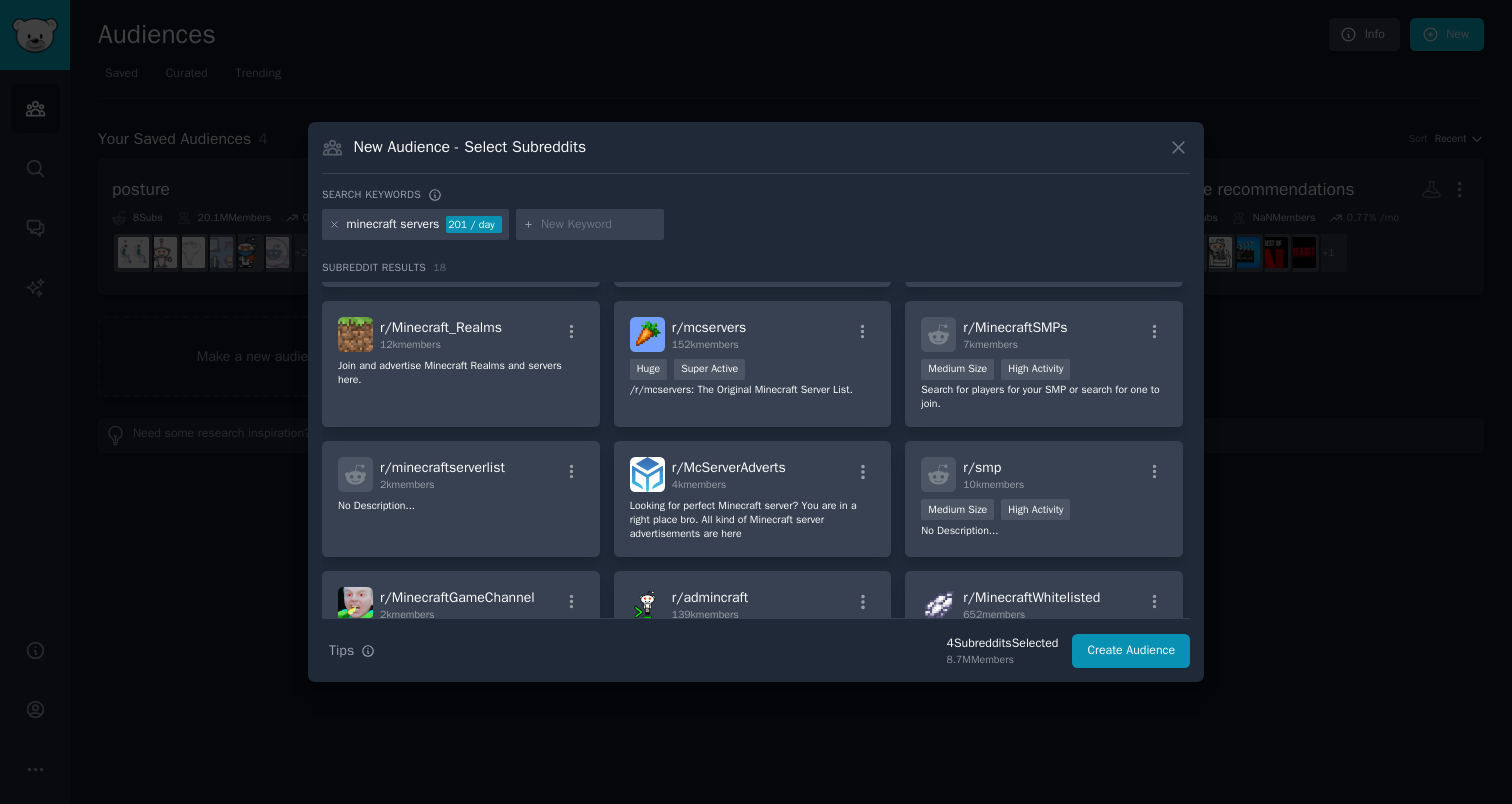 scroll, scrollTop: 0, scrollLeft: 0, axis: both 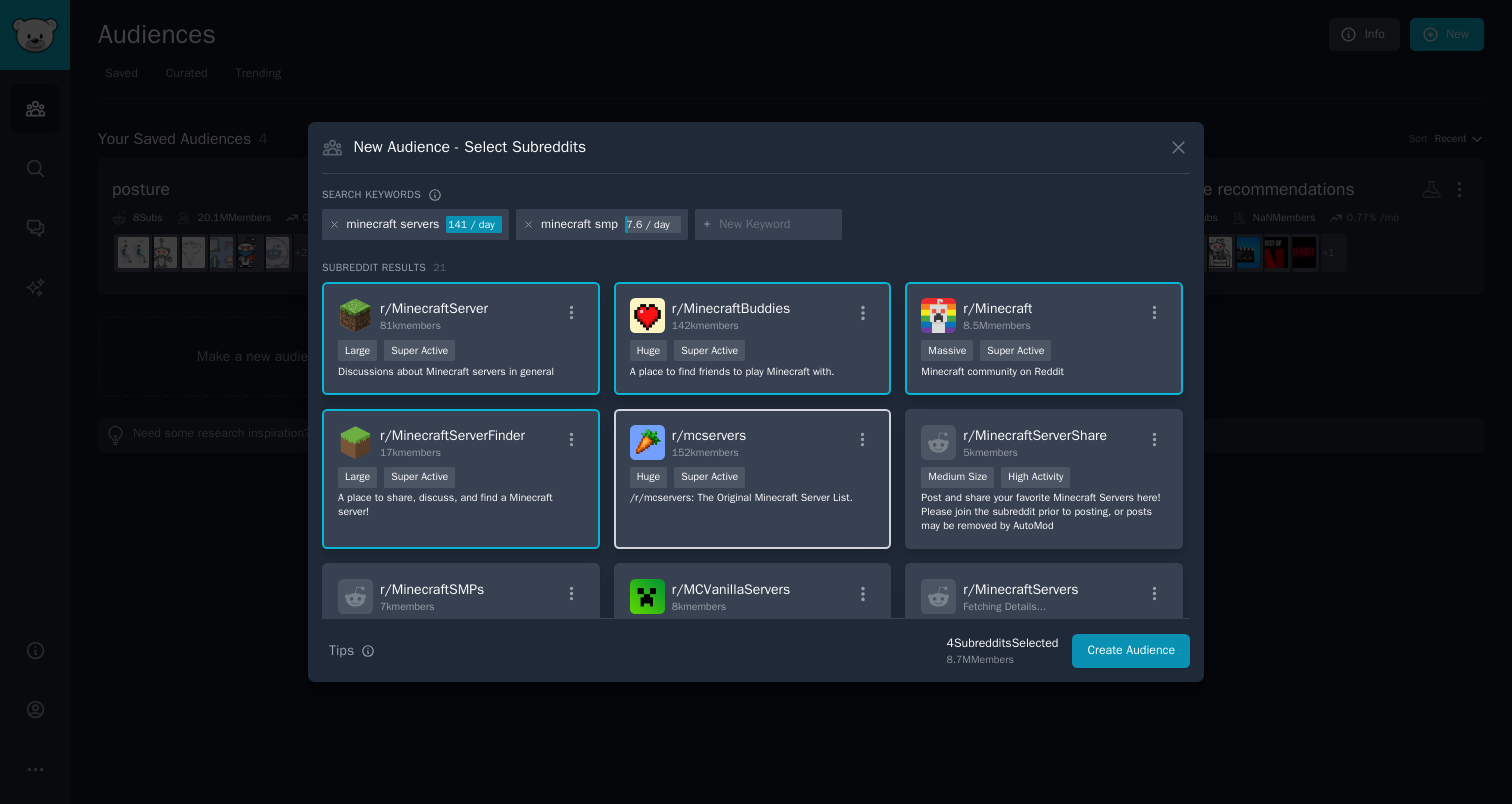 click on "Huge Super Active" at bounding box center [753, 479] 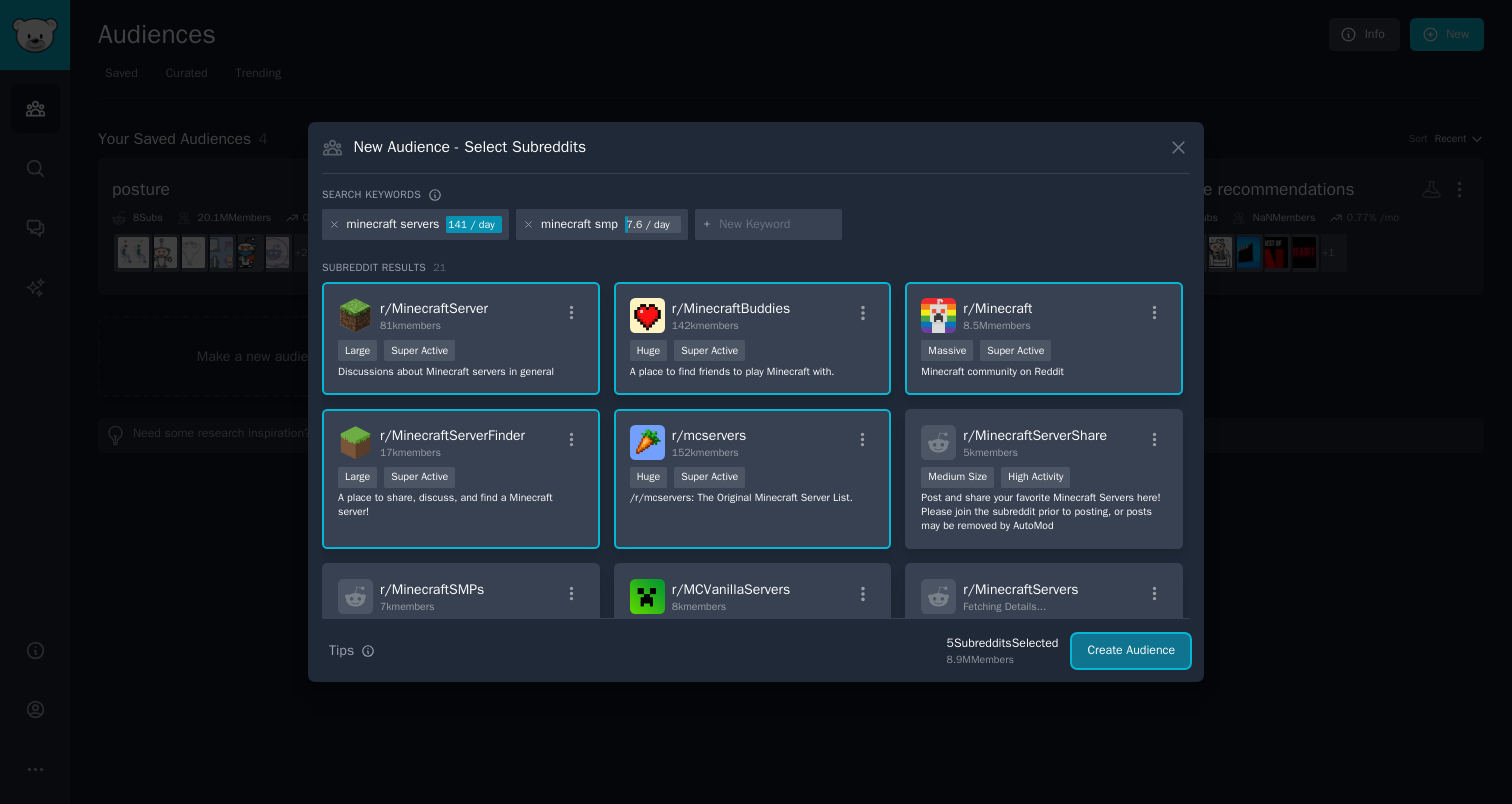 click on "Create Audience" at bounding box center (1131, 651) 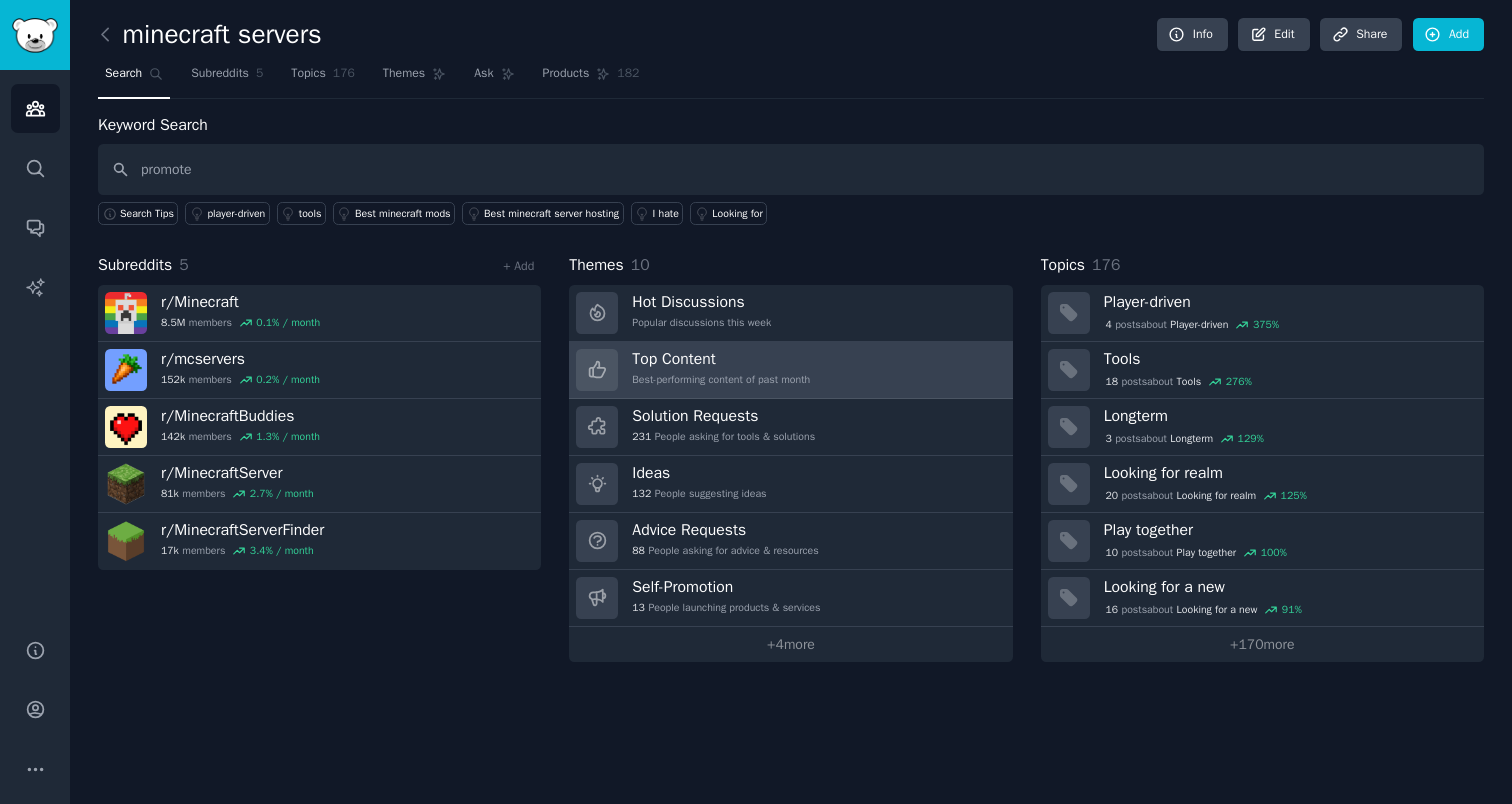 type on "promote" 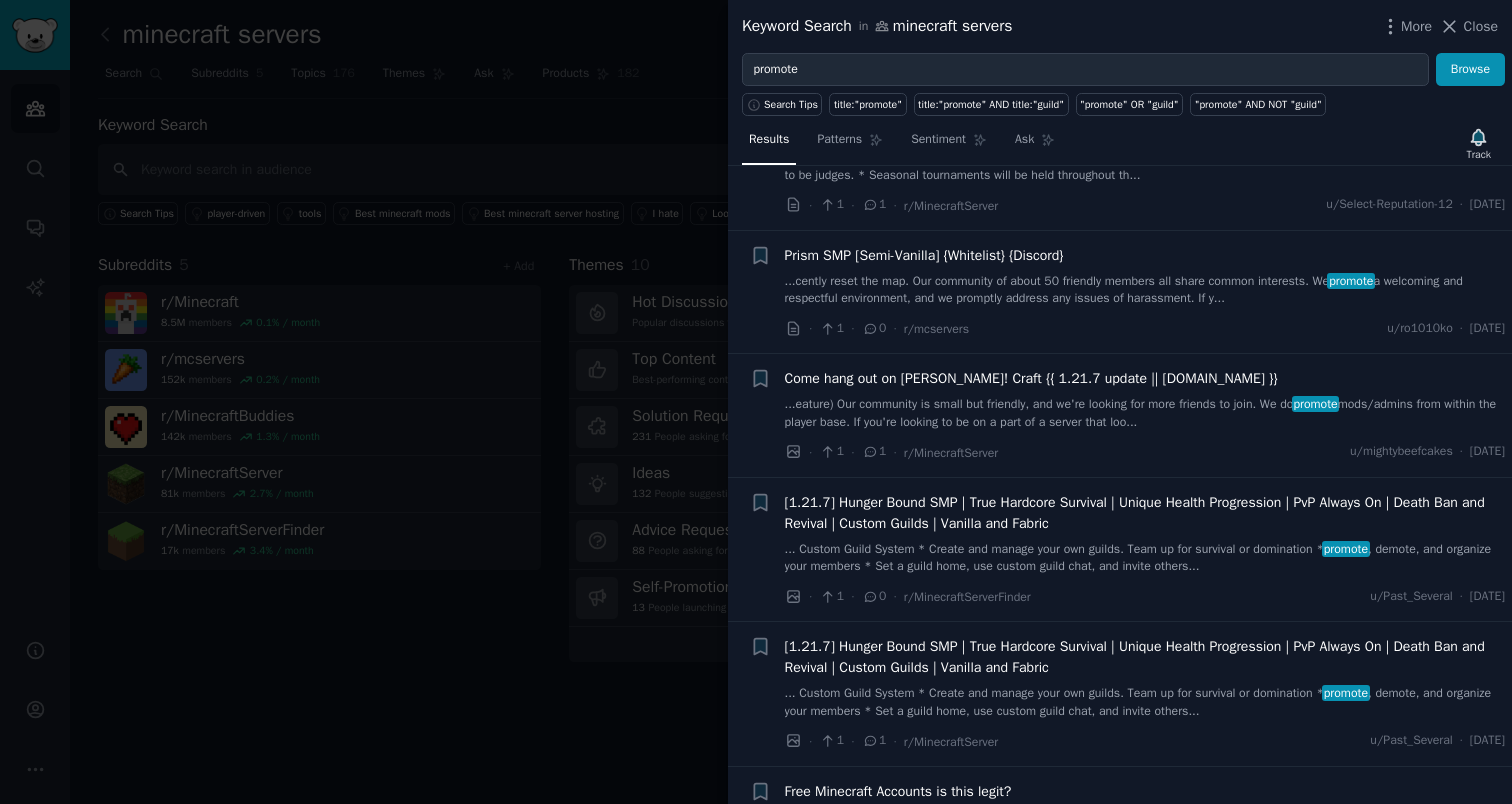scroll, scrollTop: 1829, scrollLeft: 0, axis: vertical 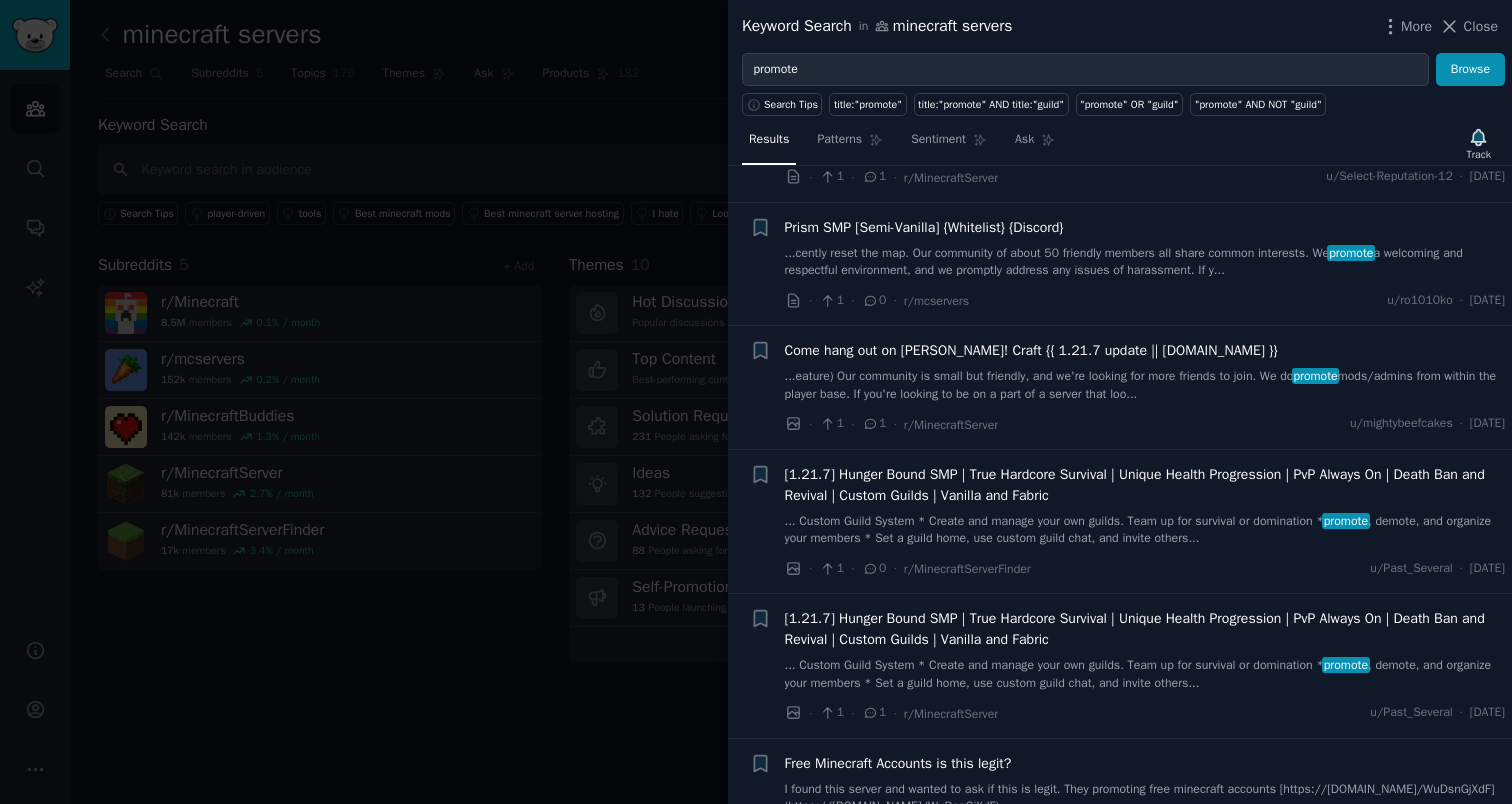 type 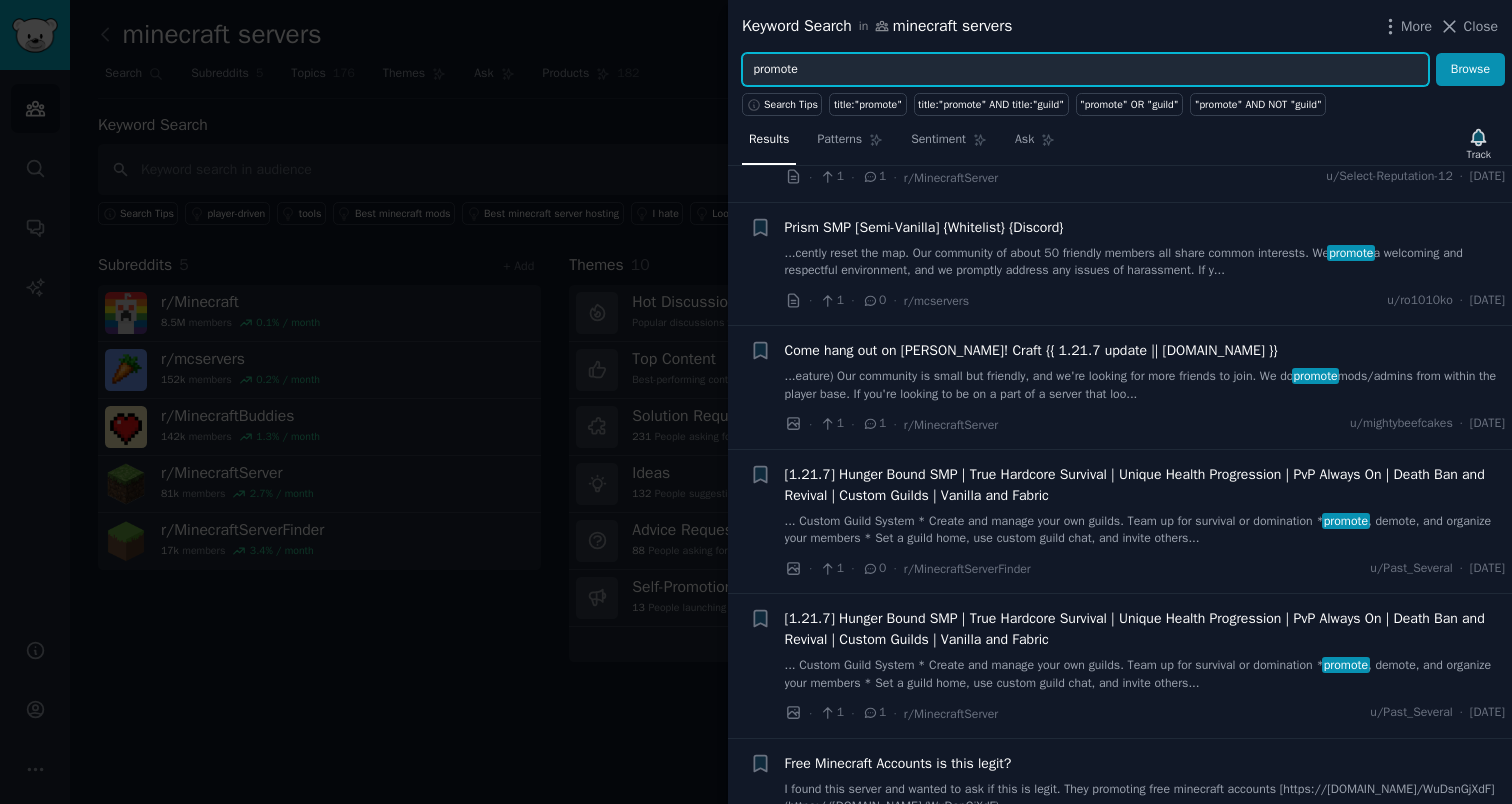click on "promote" at bounding box center (1085, 70) 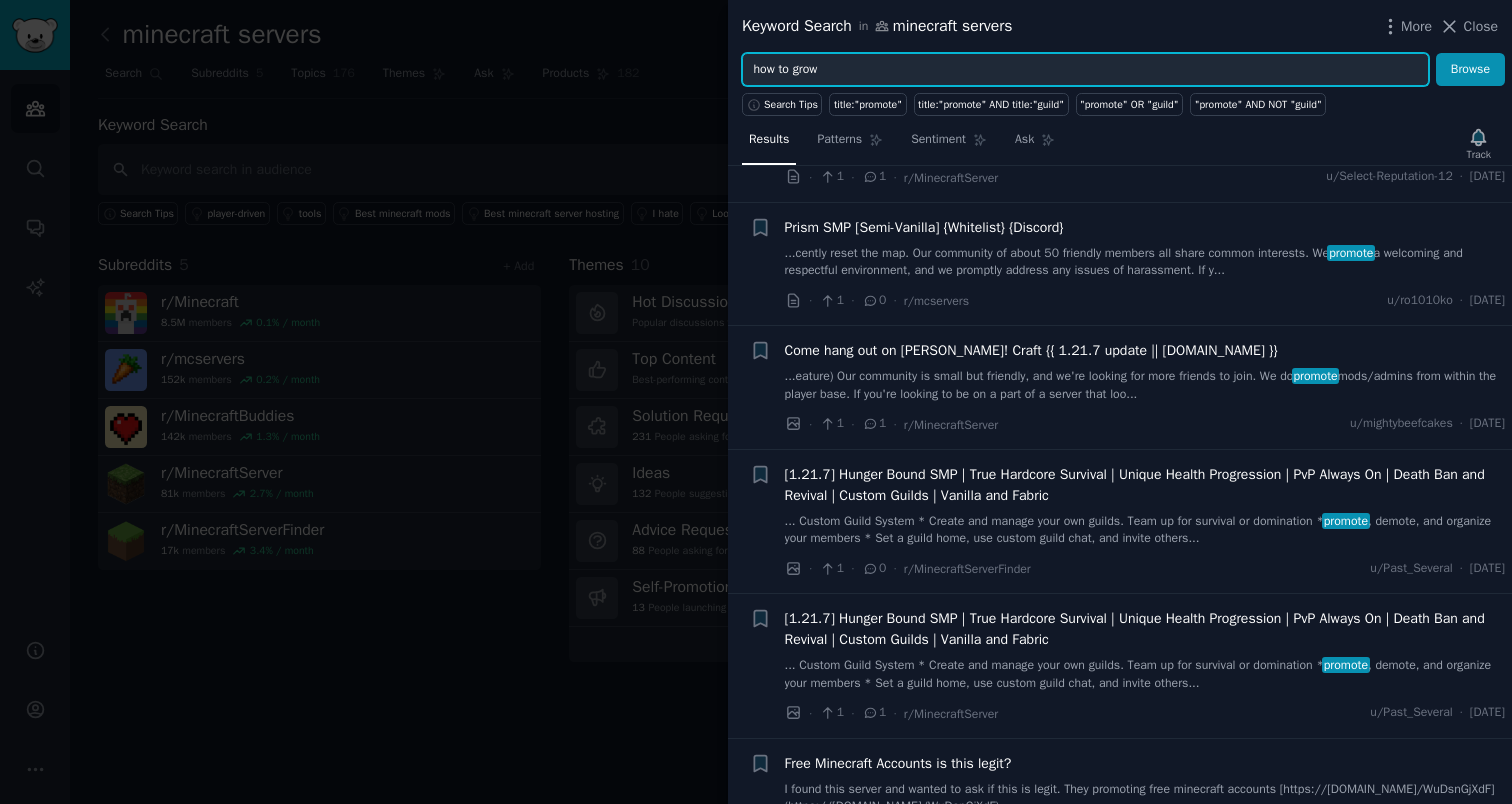 click on "Browse" at bounding box center (1470, 70) 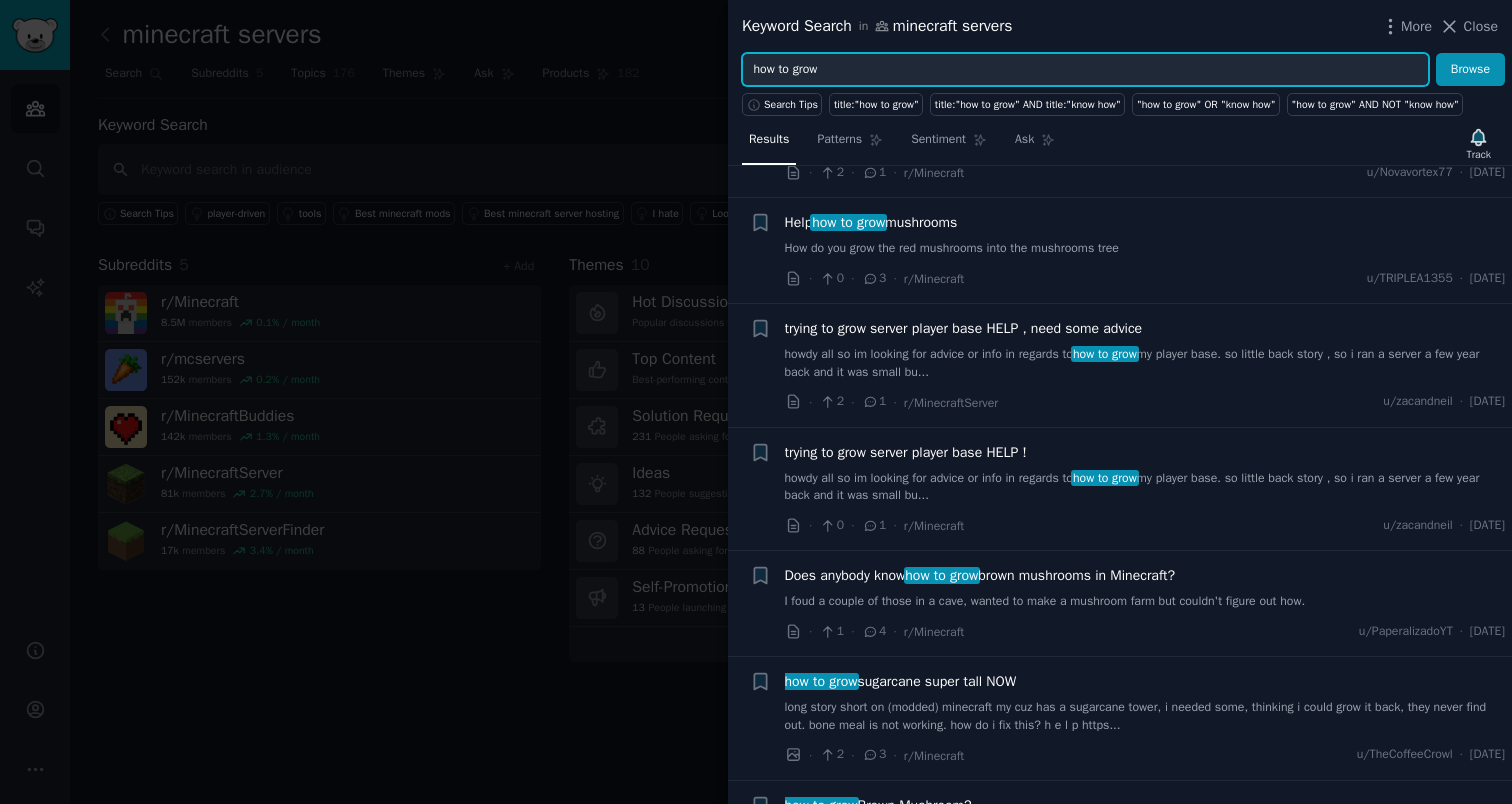 scroll, scrollTop: 356, scrollLeft: 0, axis: vertical 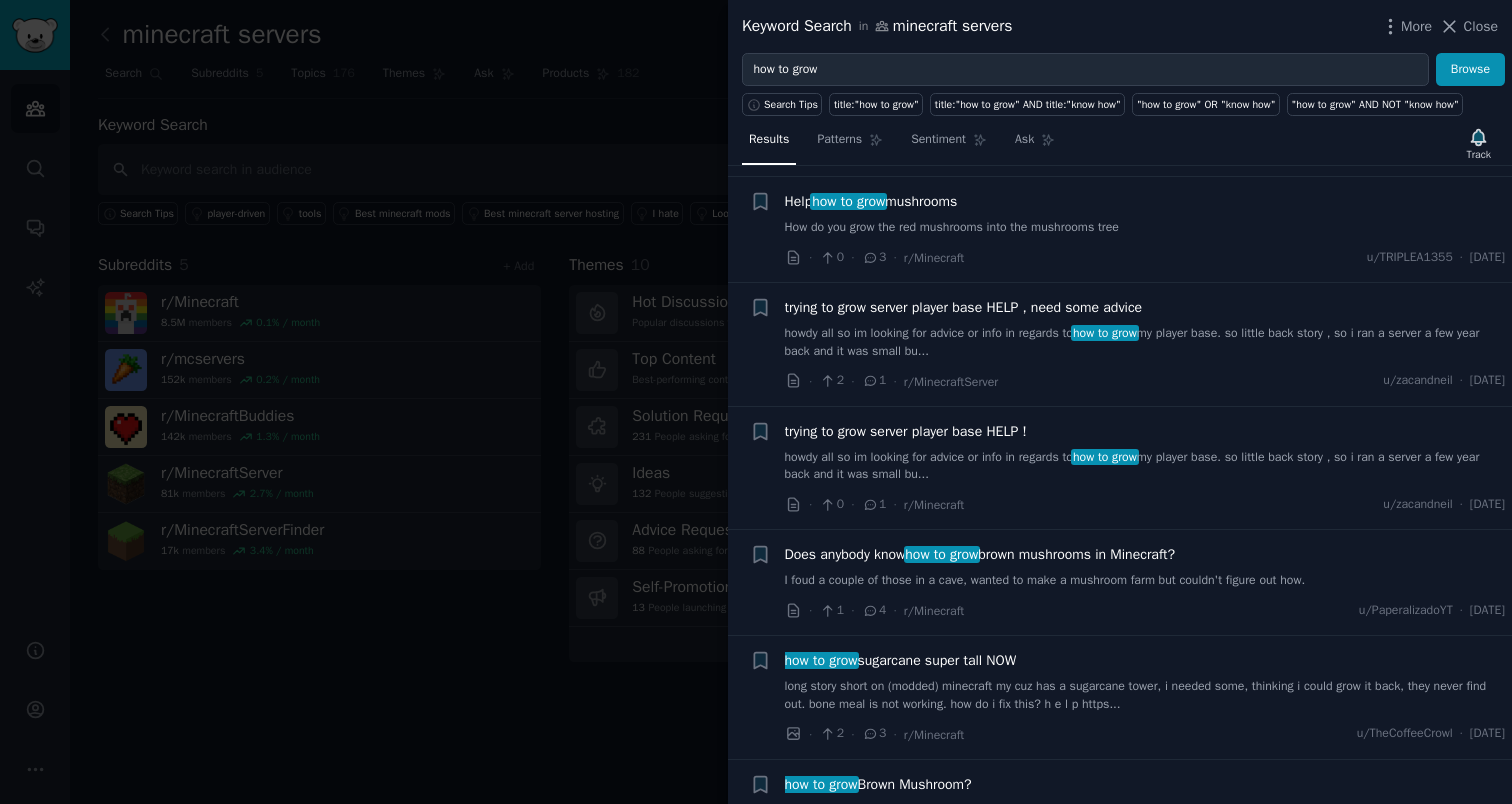 click on "trying to grow server player base HELP  , need some advice" at bounding box center (964, 307) 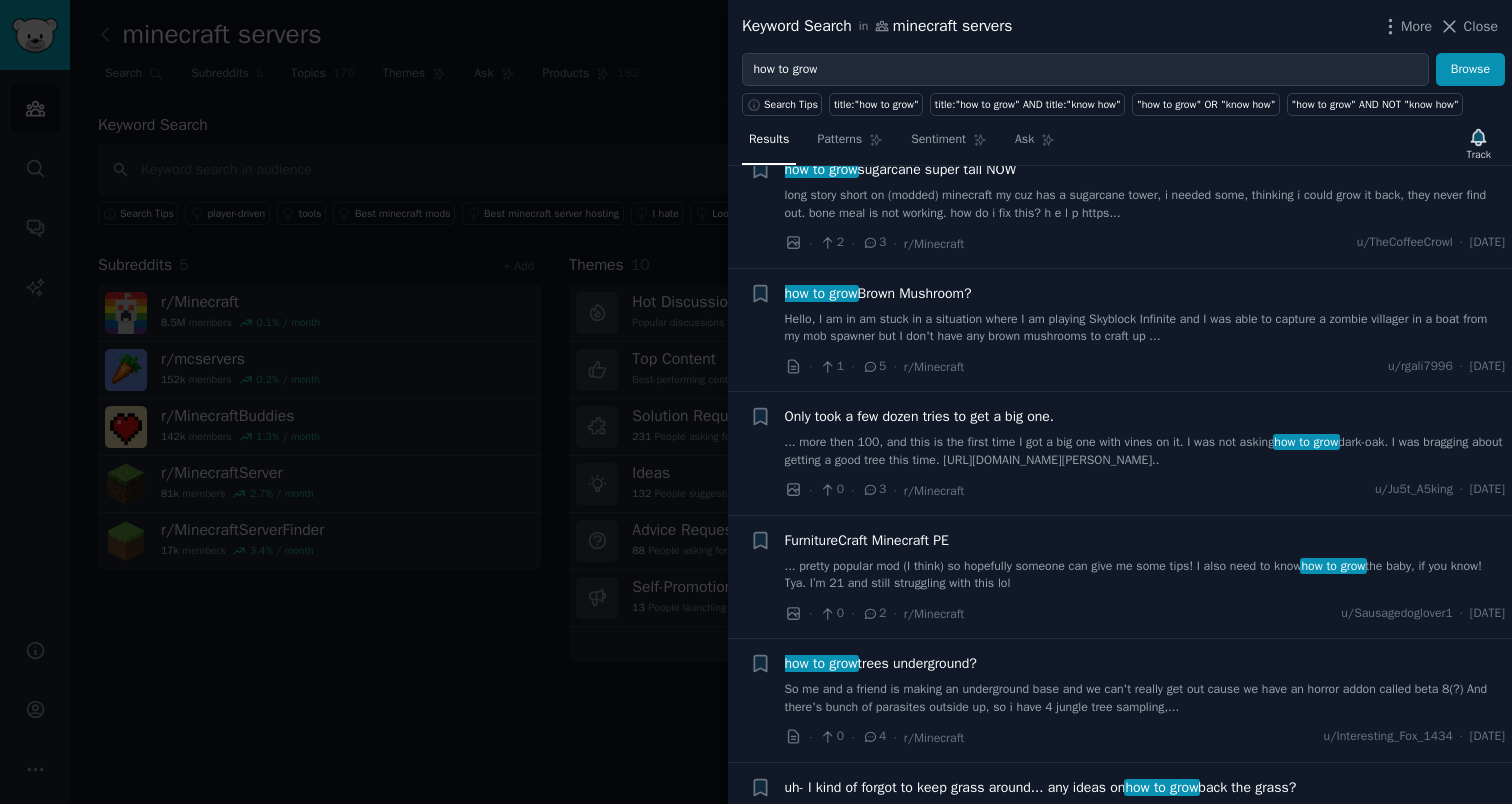 scroll, scrollTop: 858, scrollLeft: 0, axis: vertical 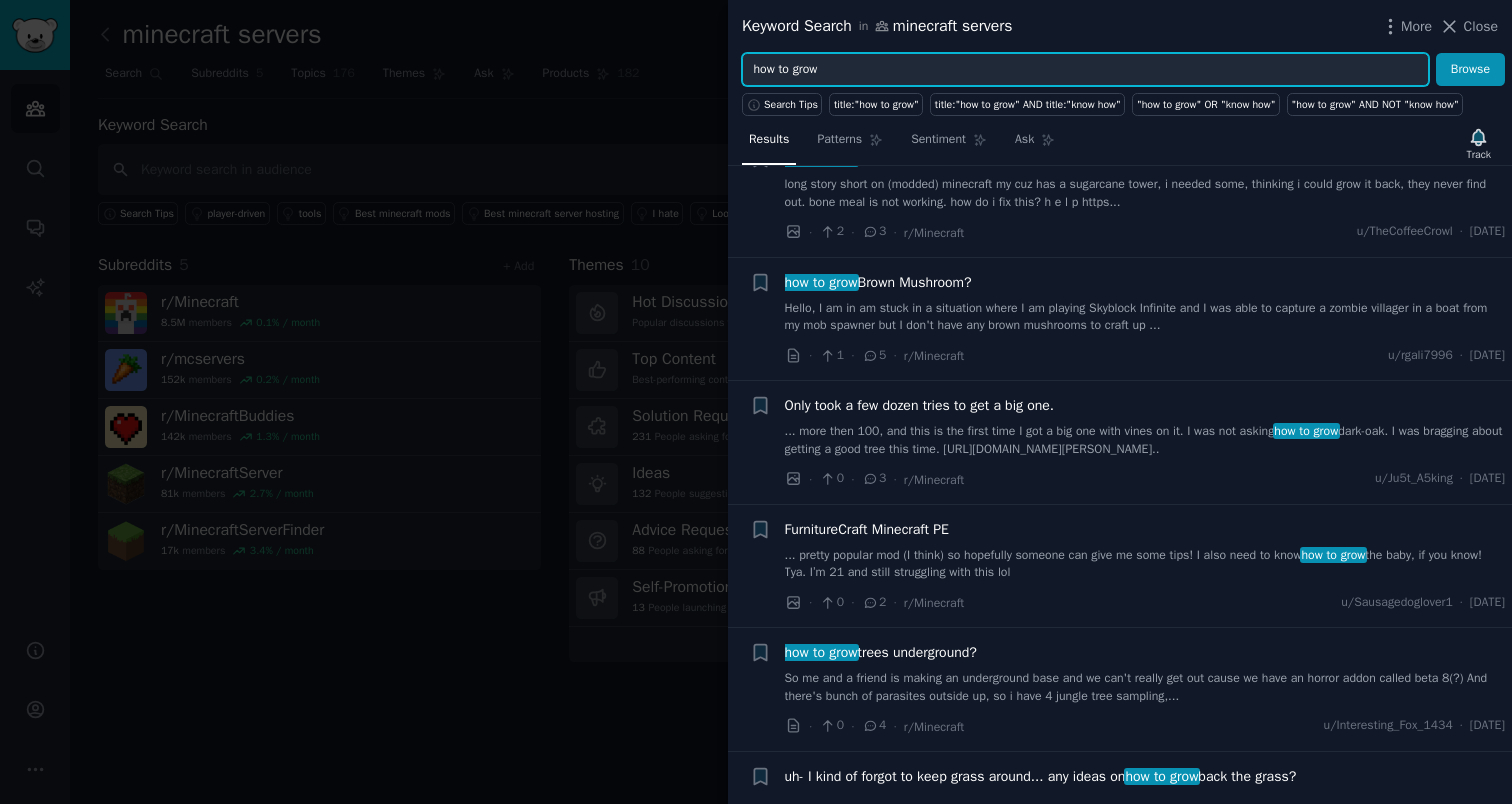 click on "how to grow" at bounding box center [1085, 70] 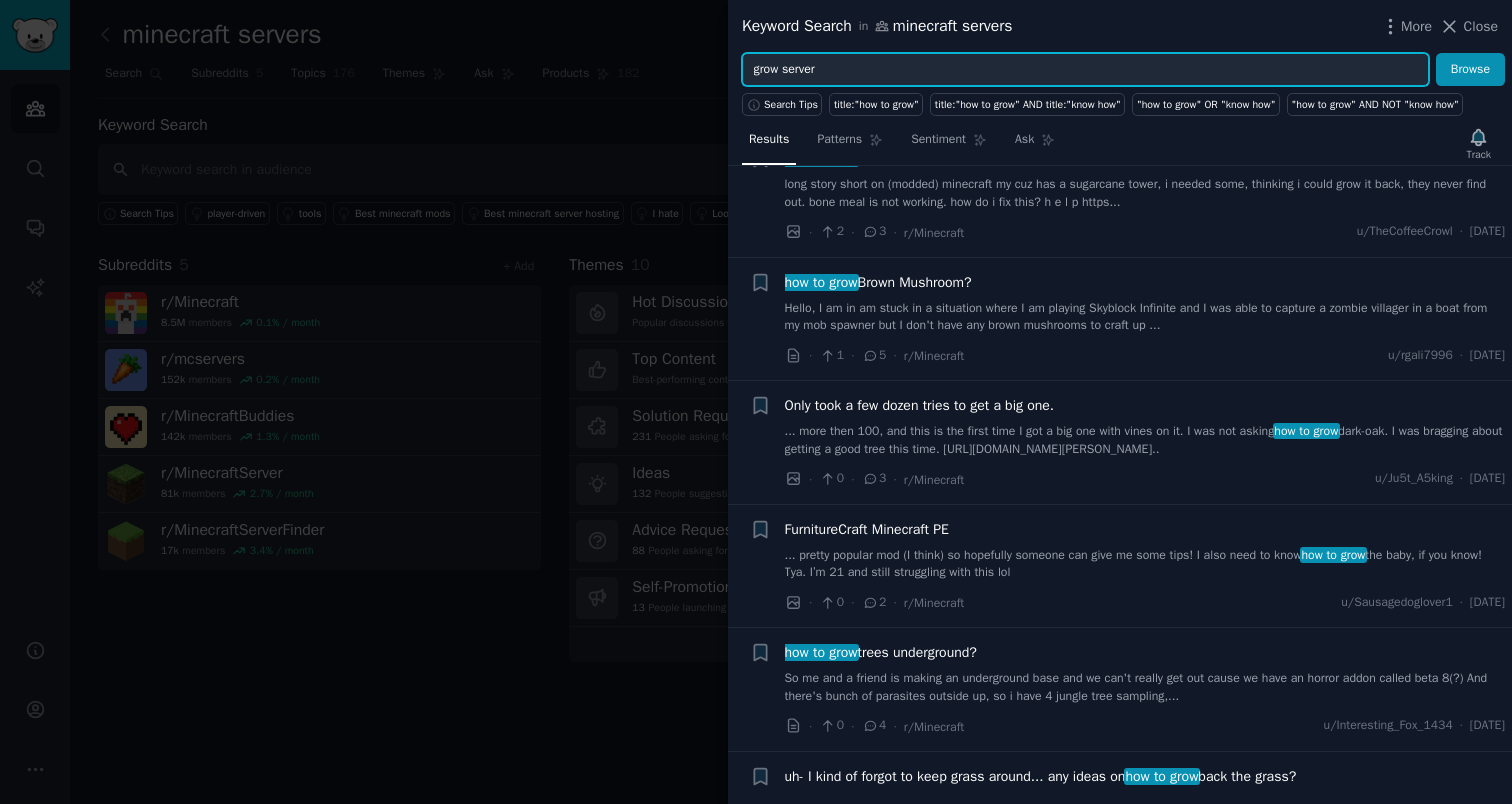 click on "Browse" at bounding box center (1470, 70) 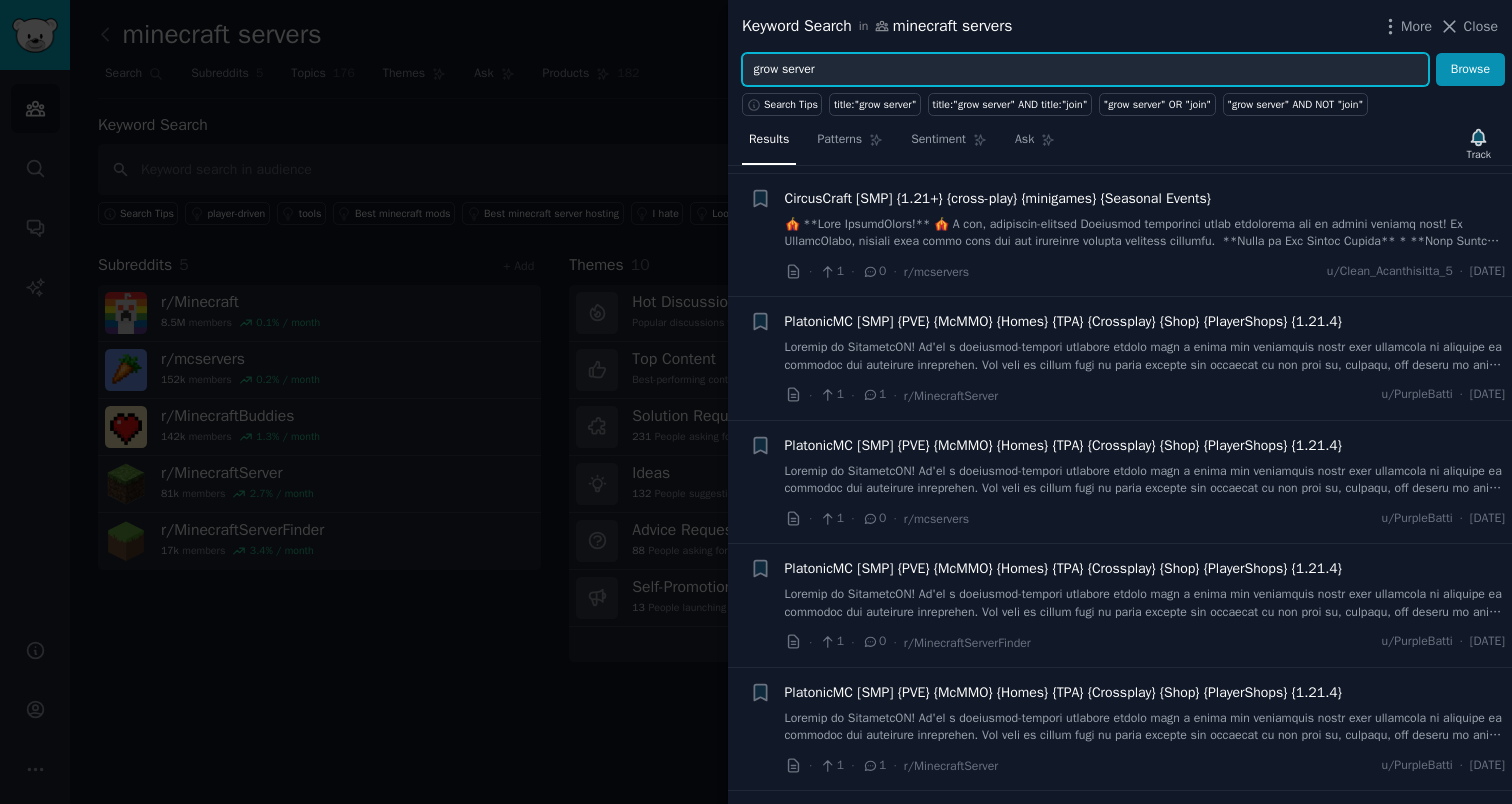 scroll, scrollTop: 4023, scrollLeft: 0, axis: vertical 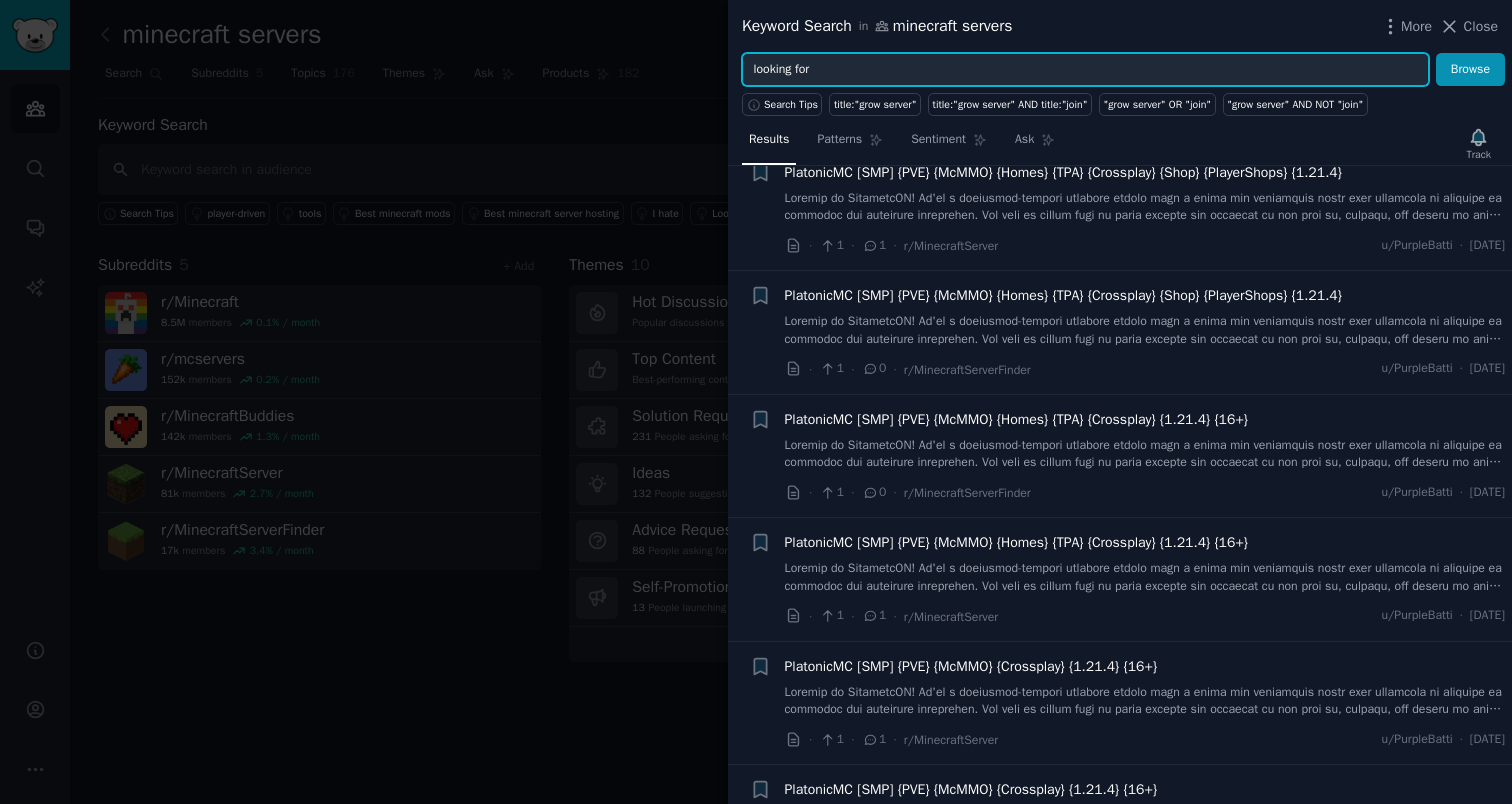 type on "looking for" 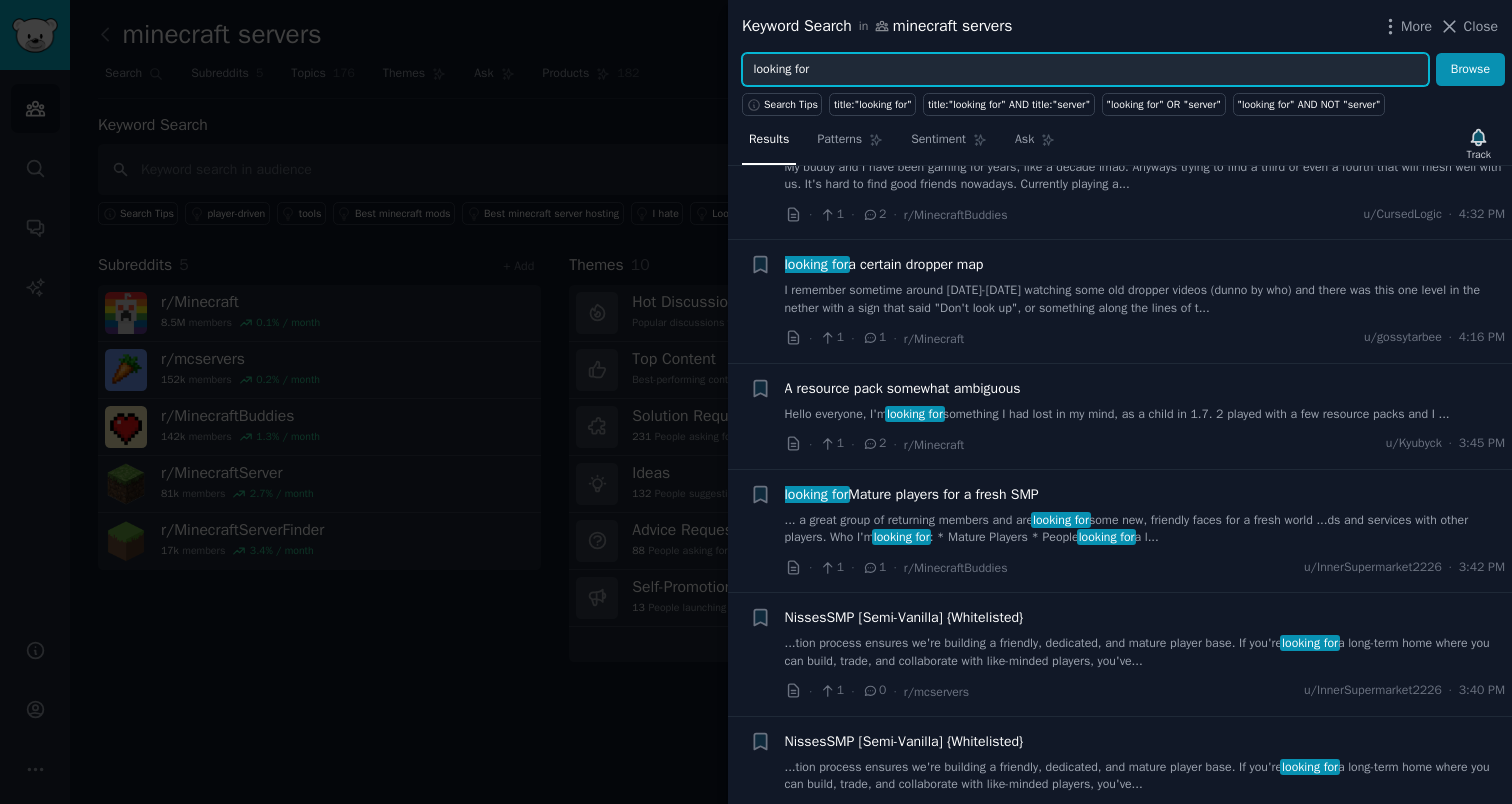 scroll, scrollTop: 98, scrollLeft: 0, axis: vertical 